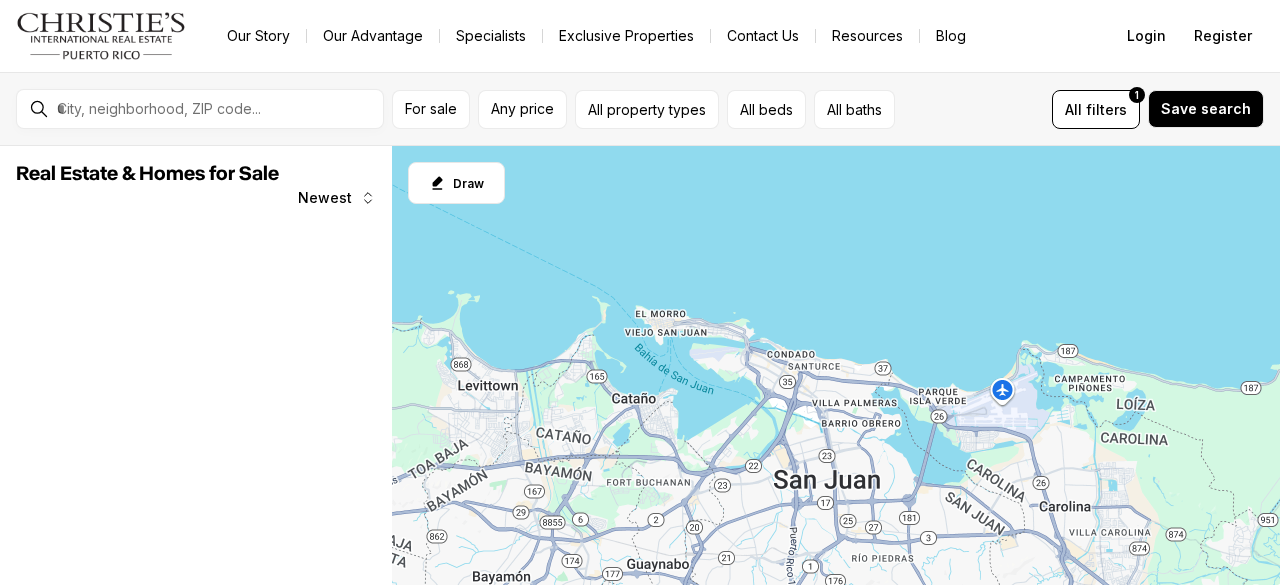 scroll, scrollTop: 0, scrollLeft: 0, axis: both 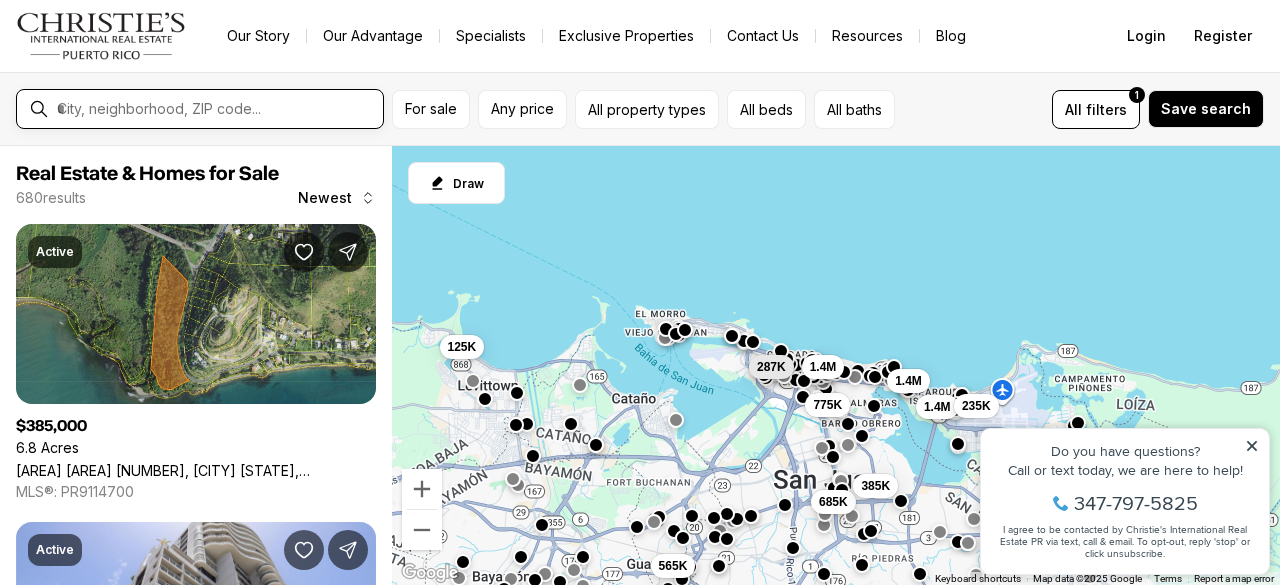 click at bounding box center (216, 109) 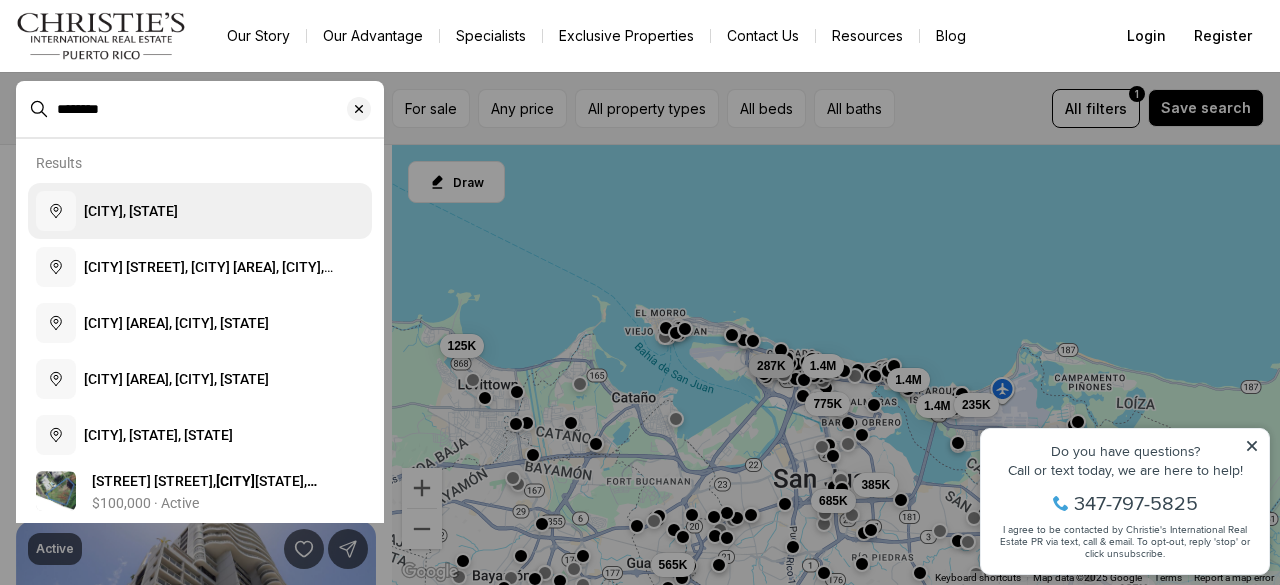 type on "********" 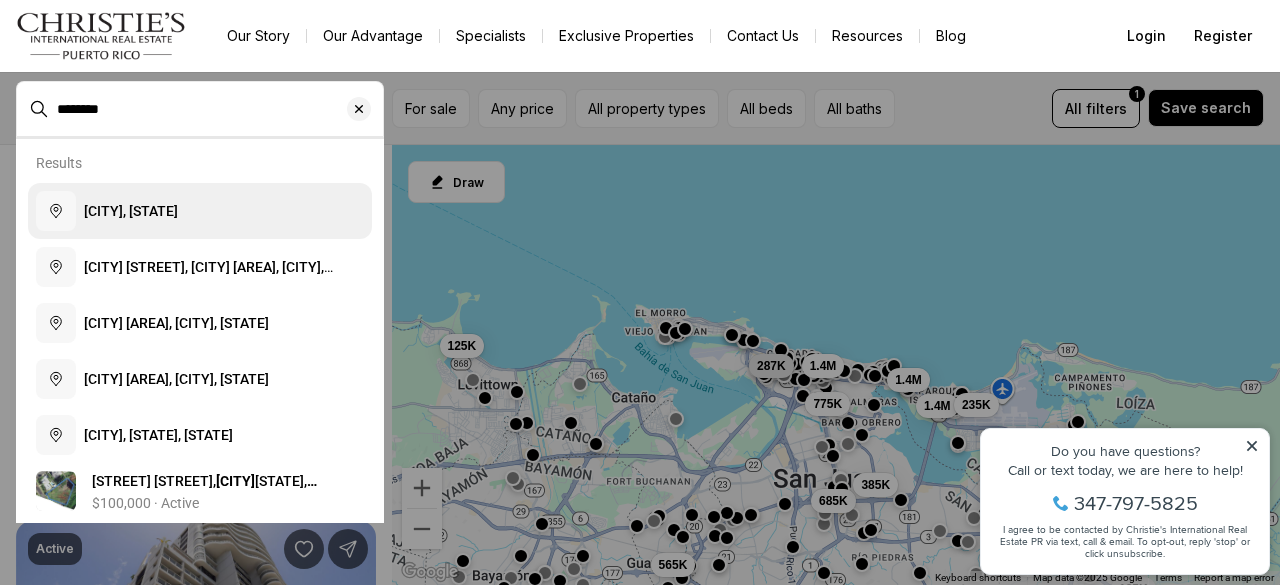 click on "[CITY], [STATE]" at bounding box center [131, 211] 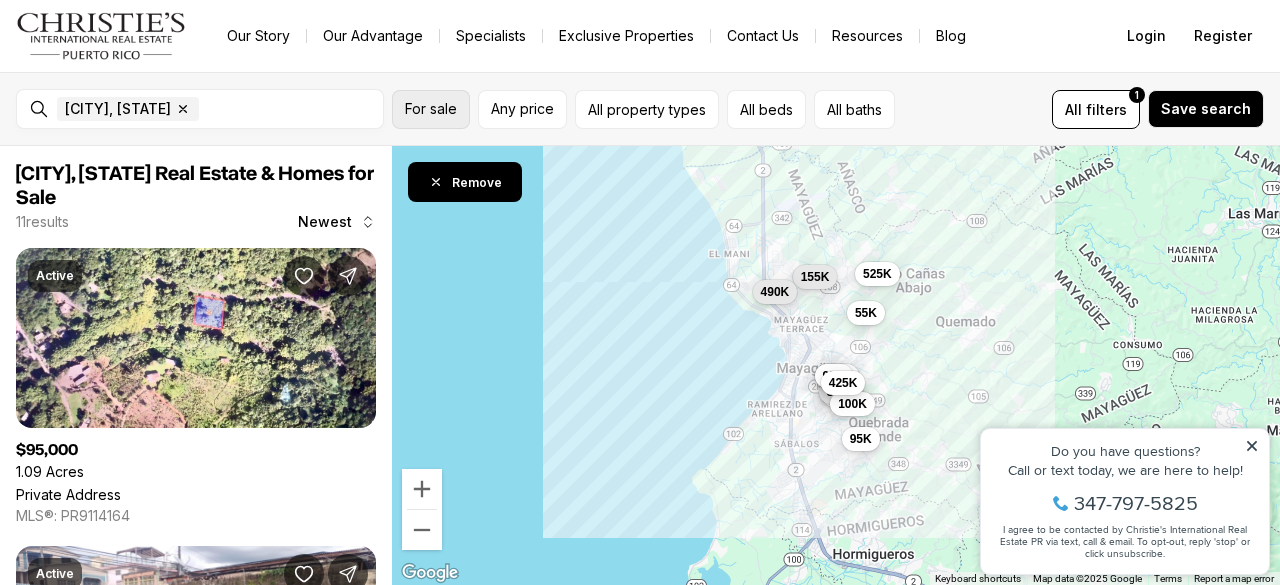 click on "For sale" at bounding box center [431, 109] 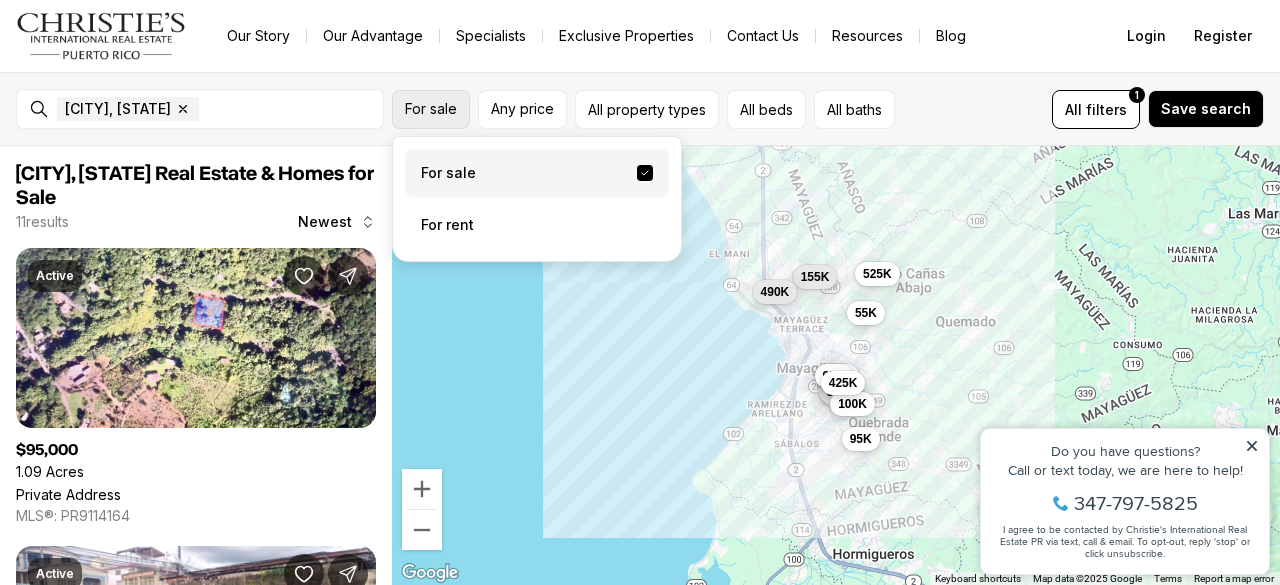 click on "For sale" at bounding box center [431, 109] 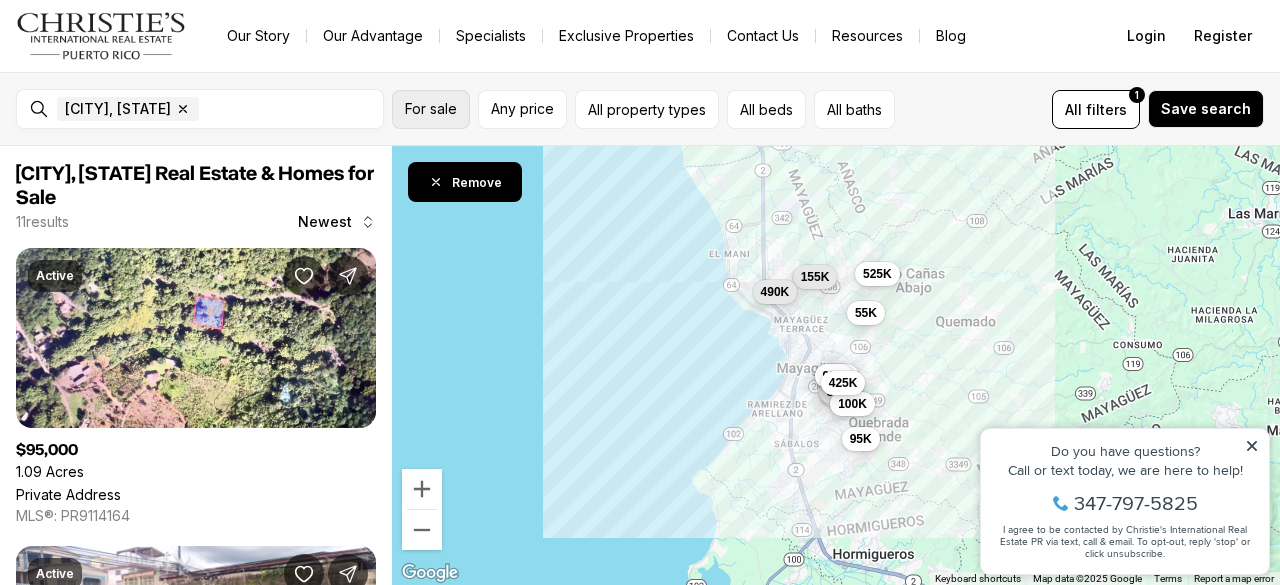 click on "For sale" at bounding box center (431, 109) 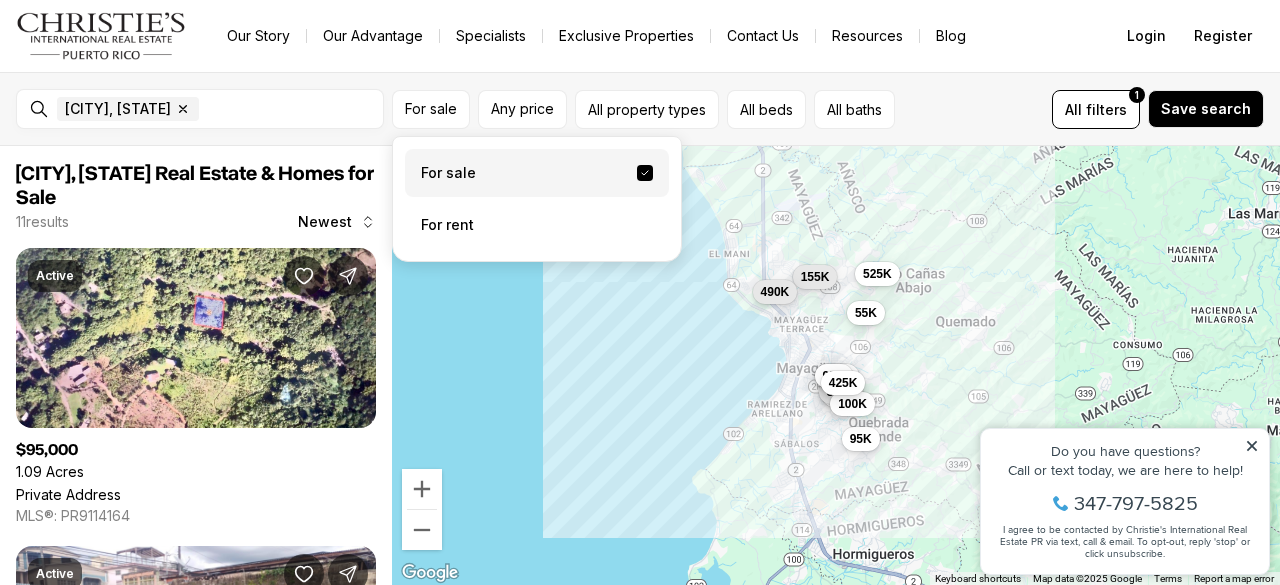 click on "For sale" at bounding box center (537, 173) 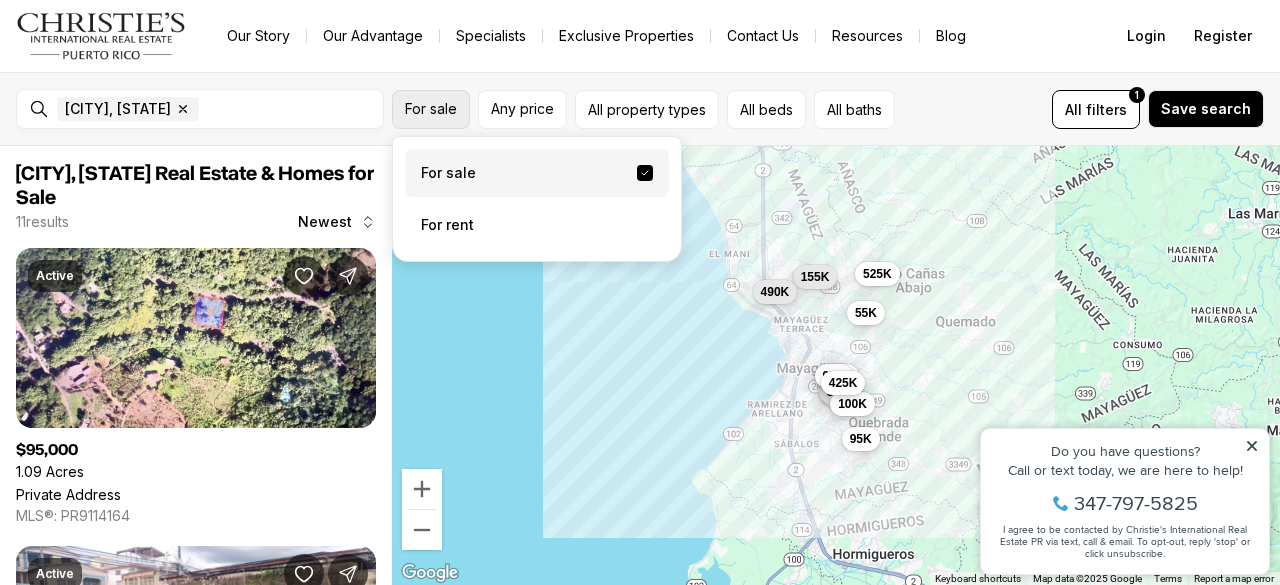 click on "For sale" at bounding box center [431, 109] 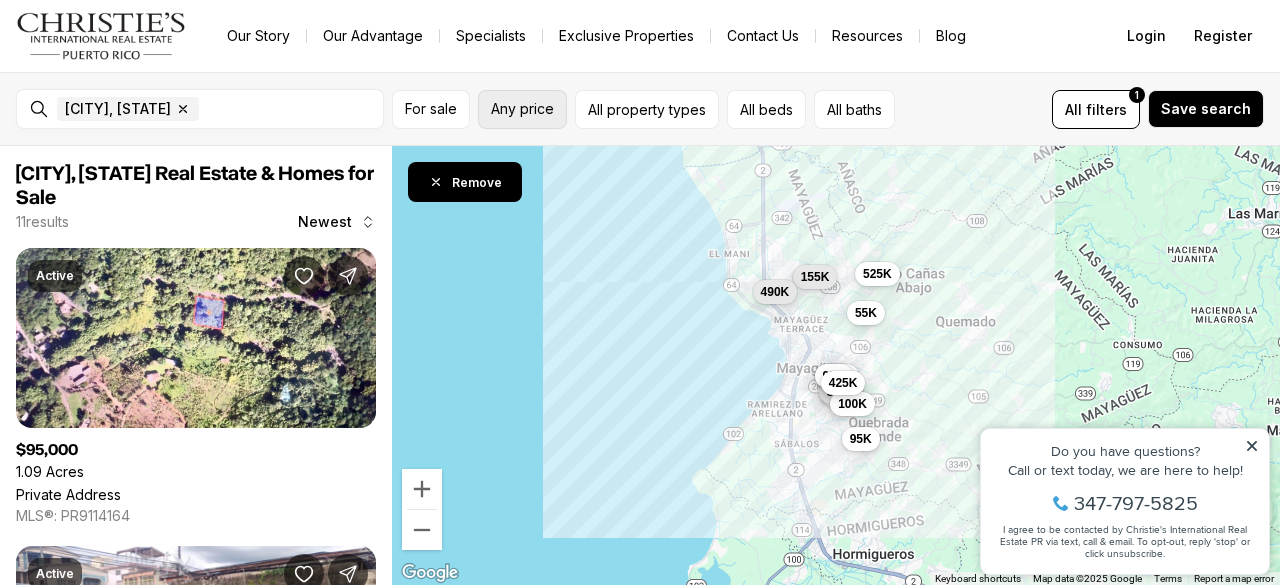 click on "Any price" at bounding box center [431, 109] 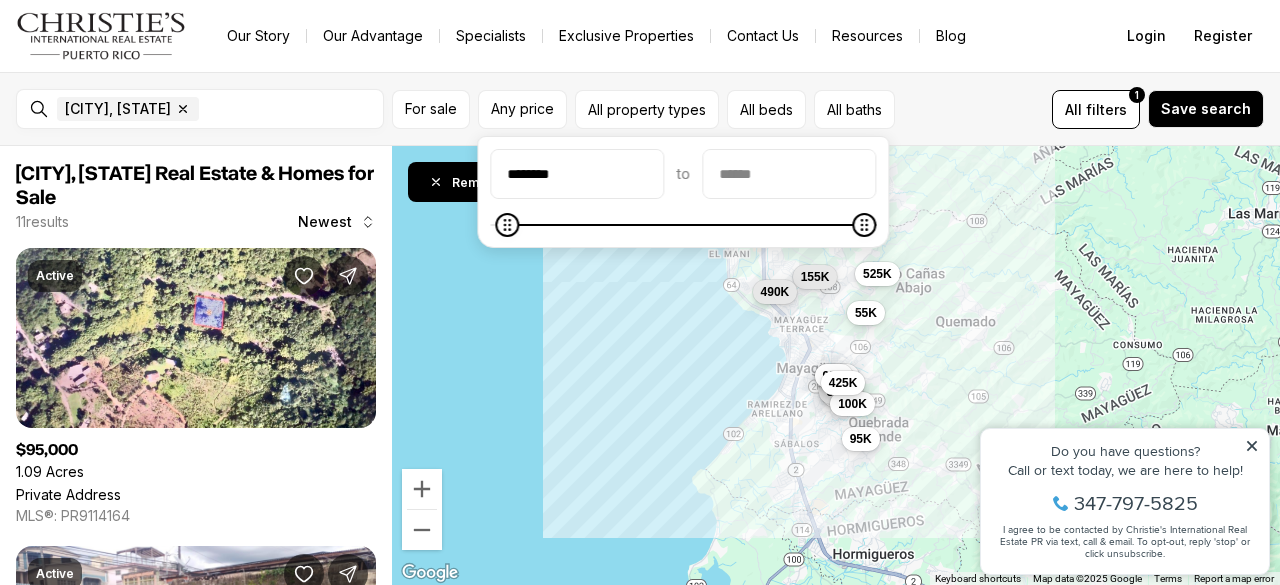 type on "********" 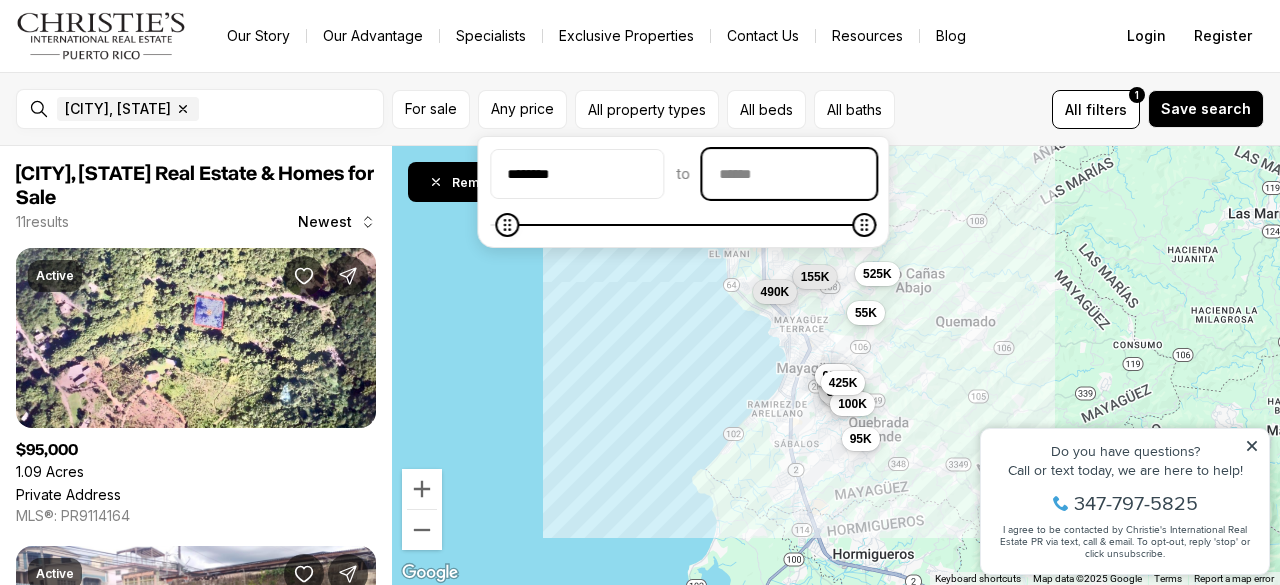 click at bounding box center [789, 174] 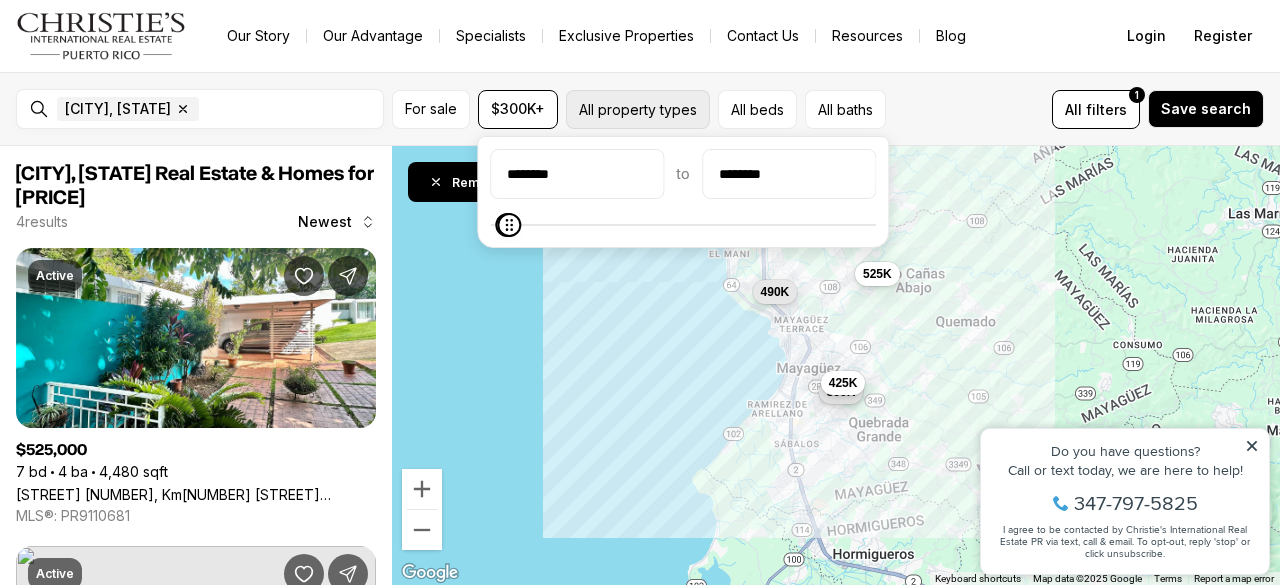 click on "All property types" at bounding box center [638, 109] 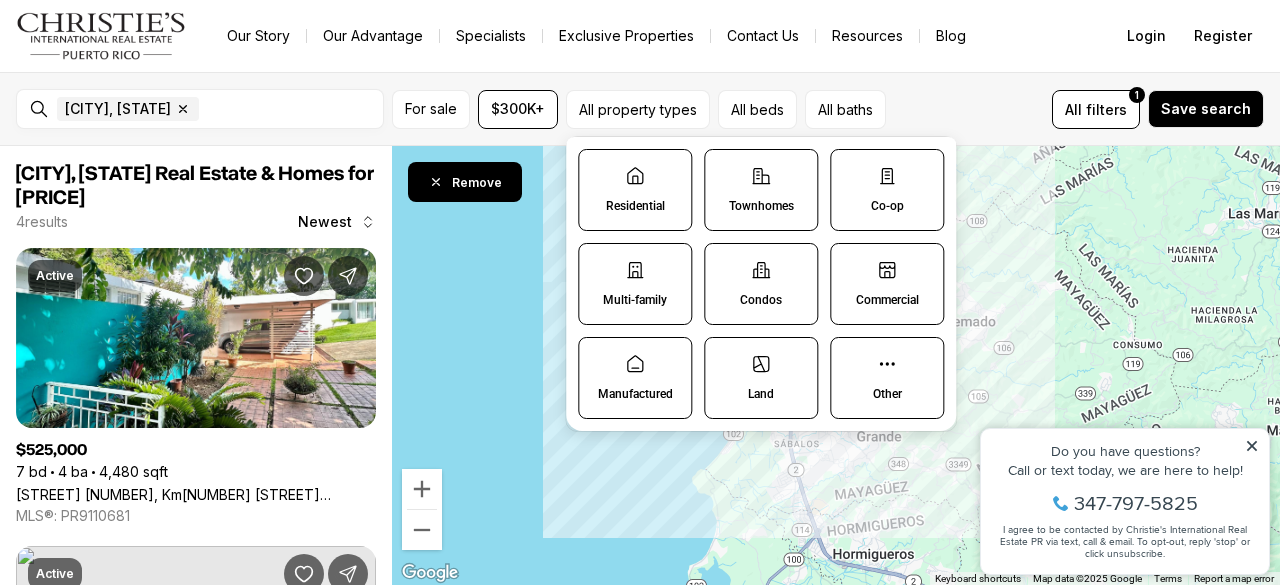 click on "Residential" at bounding box center [635, 190] 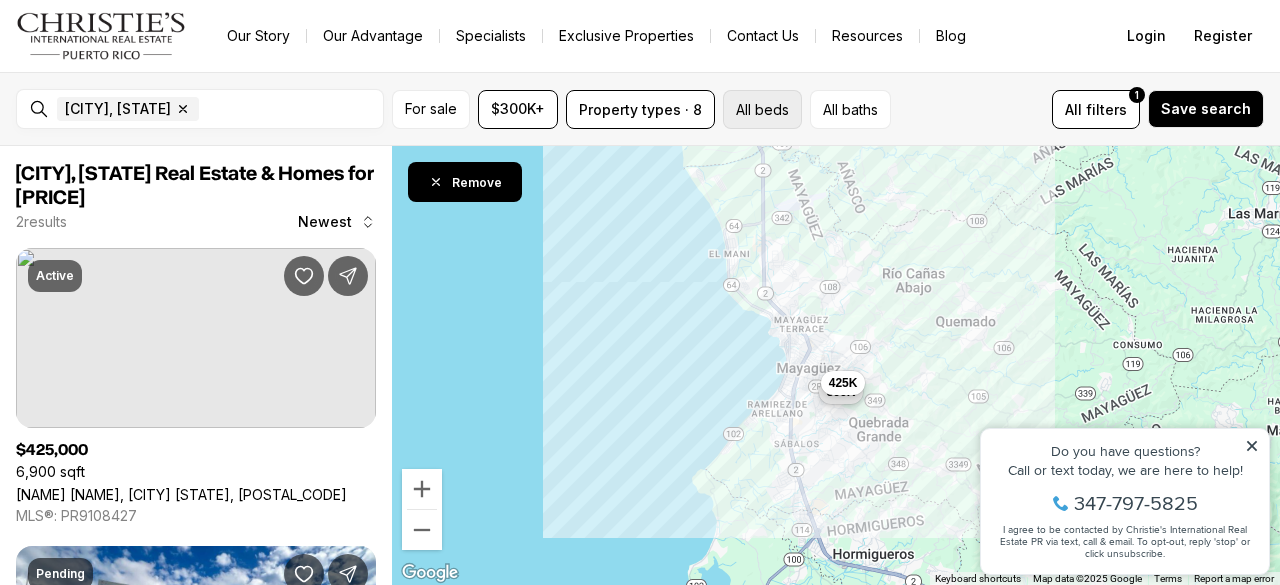 click on "All beds" at bounding box center (762, 109) 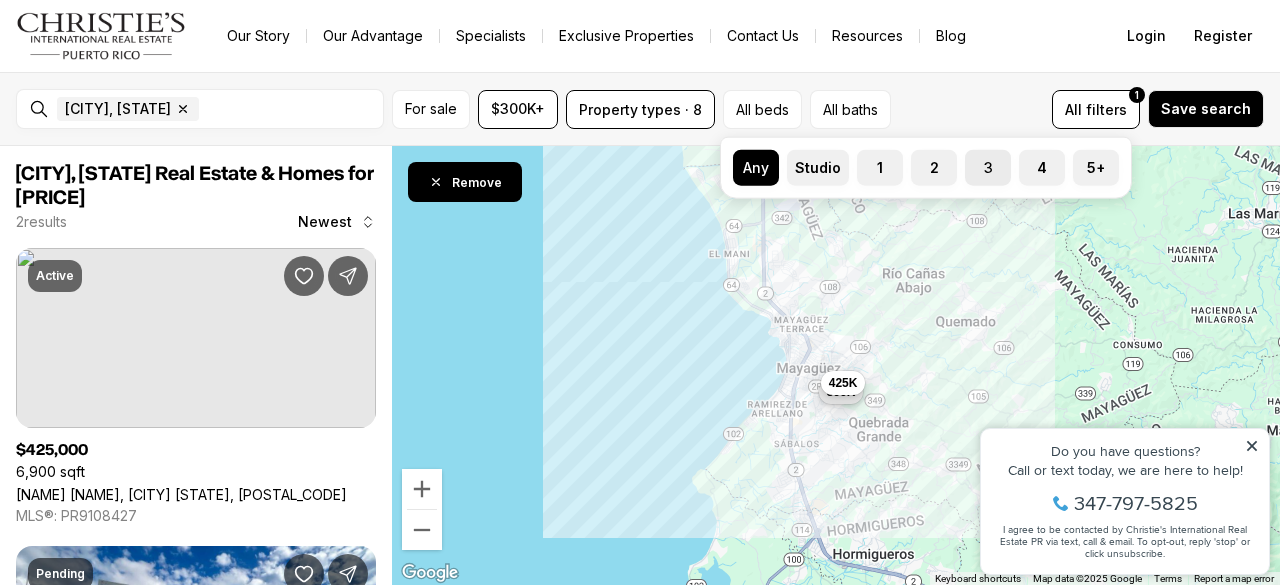 click on "3" at bounding box center [988, 168] 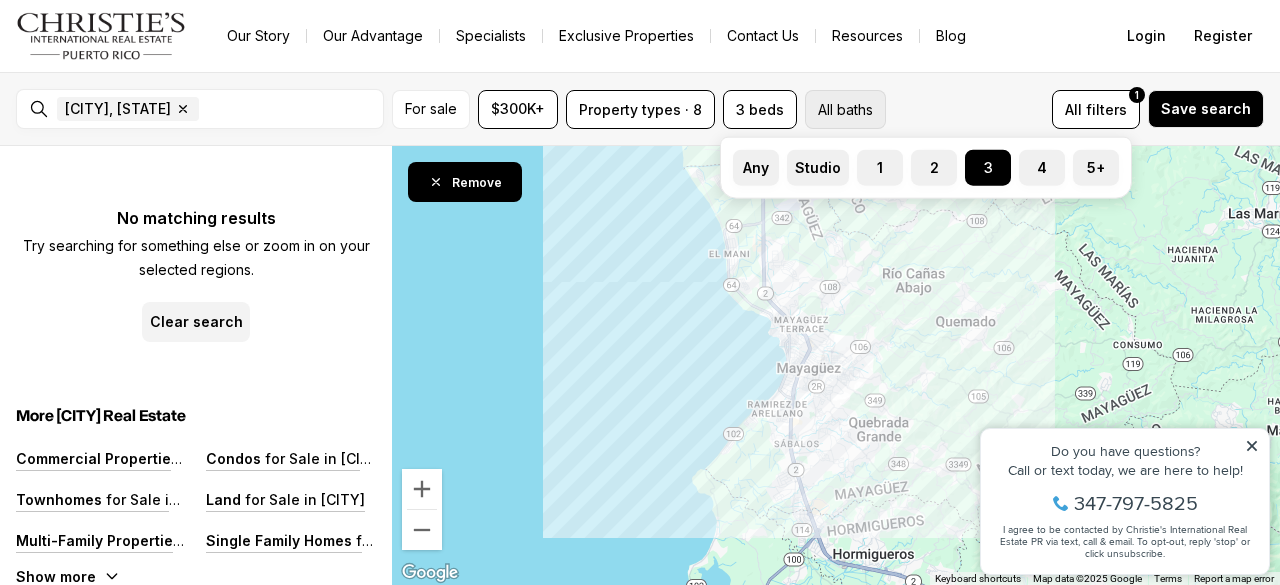 click on "All baths" at bounding box center [845, 109] 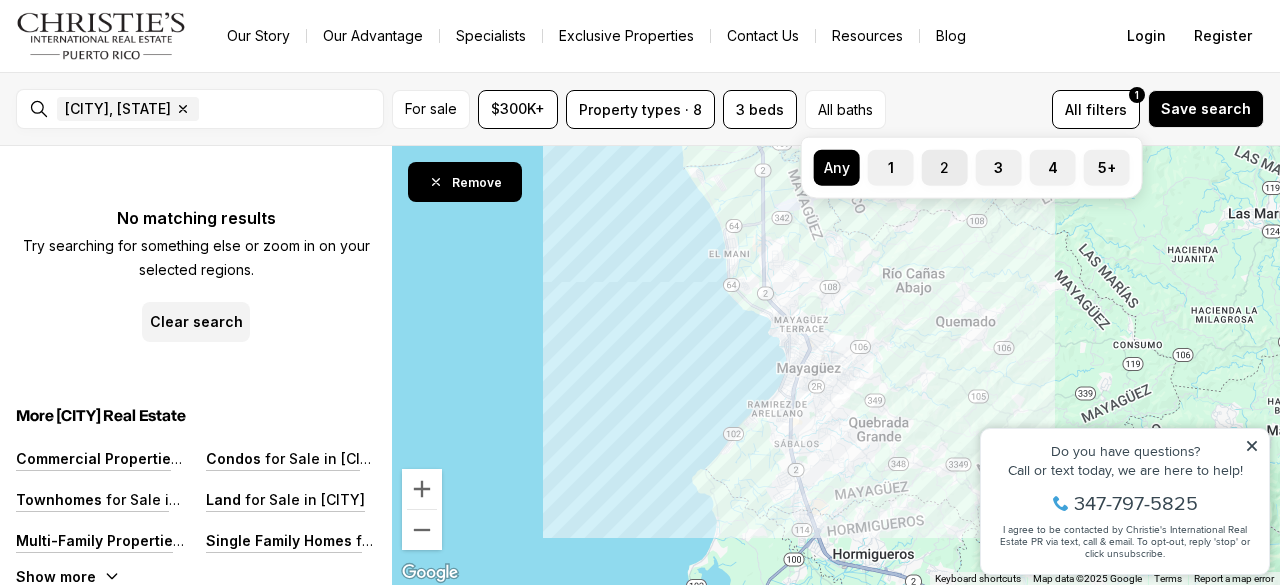 click on "2" at bounding box center (932, 160) 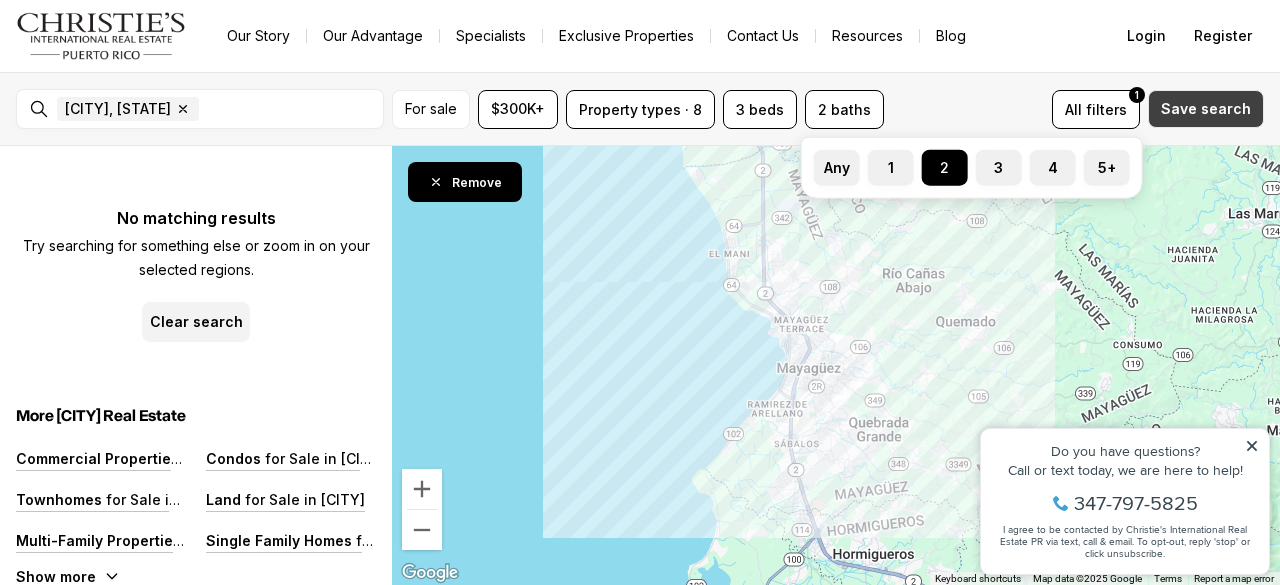 click on "Save search" at bounding box center [1206, 109] 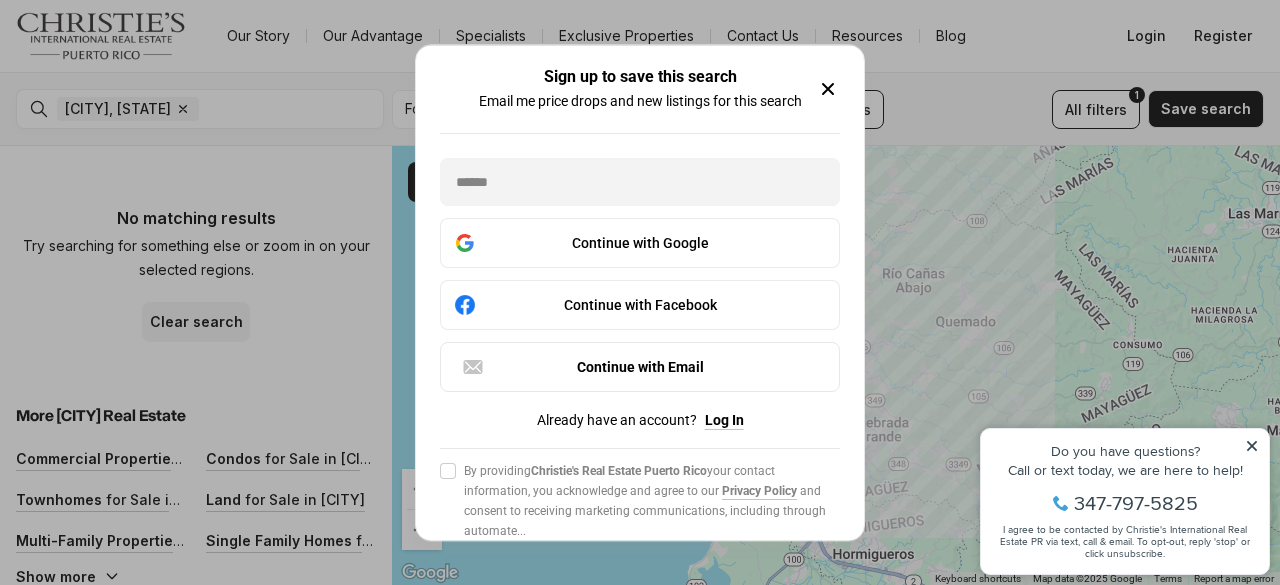 click at bounding box center [828, 89] 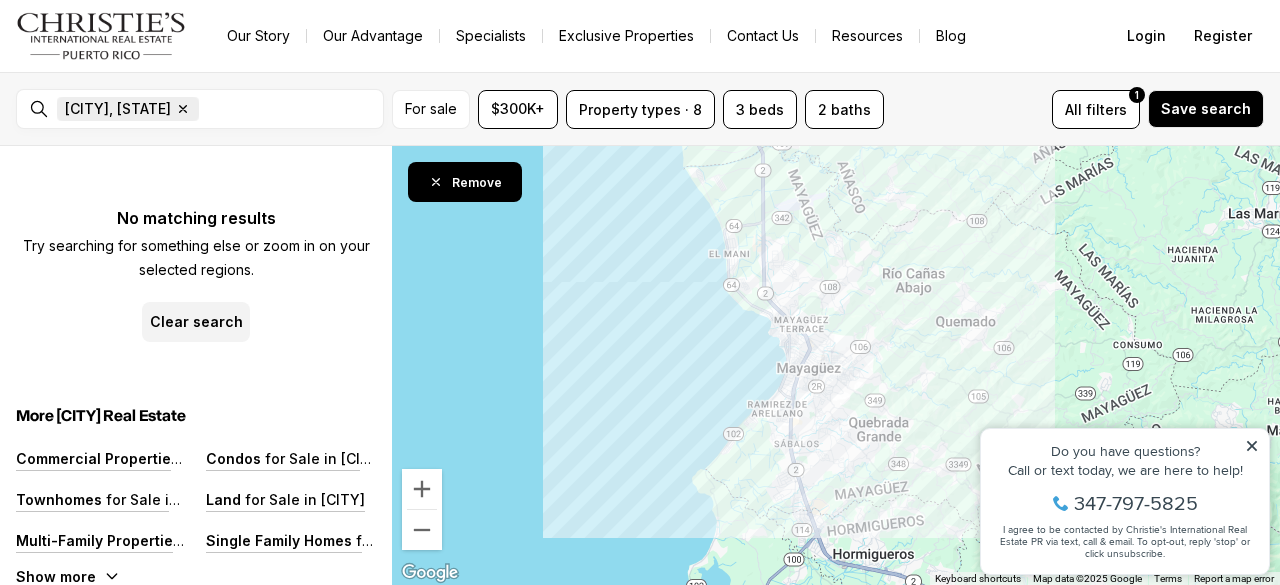 click at bounding box center [183, 109] 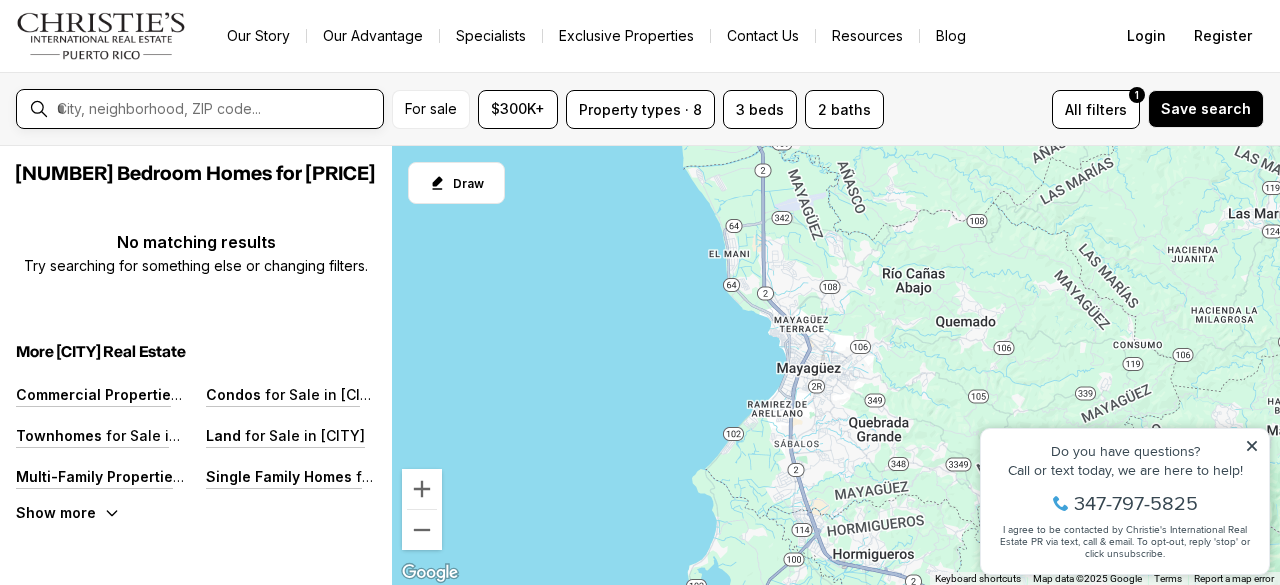 click at bounding box center (216, 109) 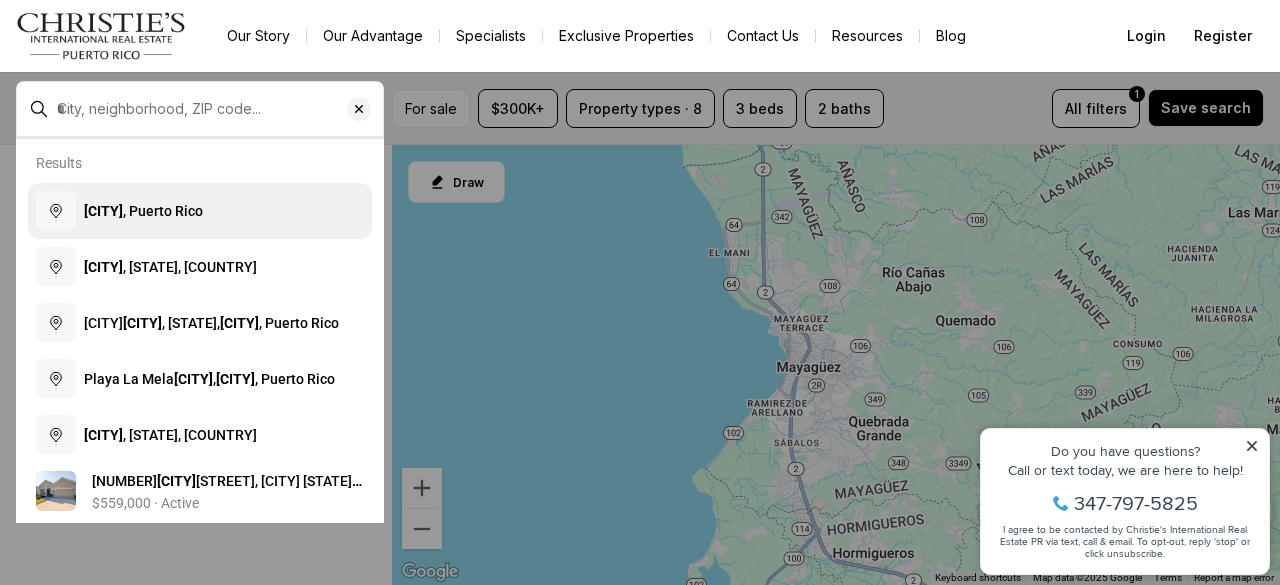 click on "[CITY], [STATE]" at bounding box center (143, 211) 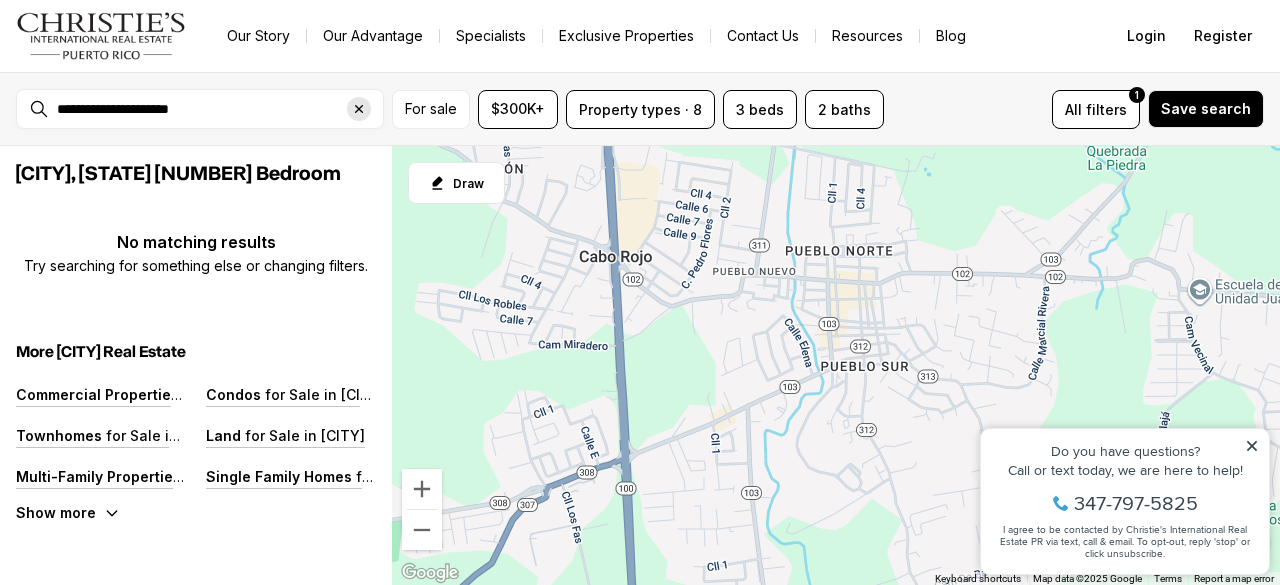 click at bounding box center (359, 109) 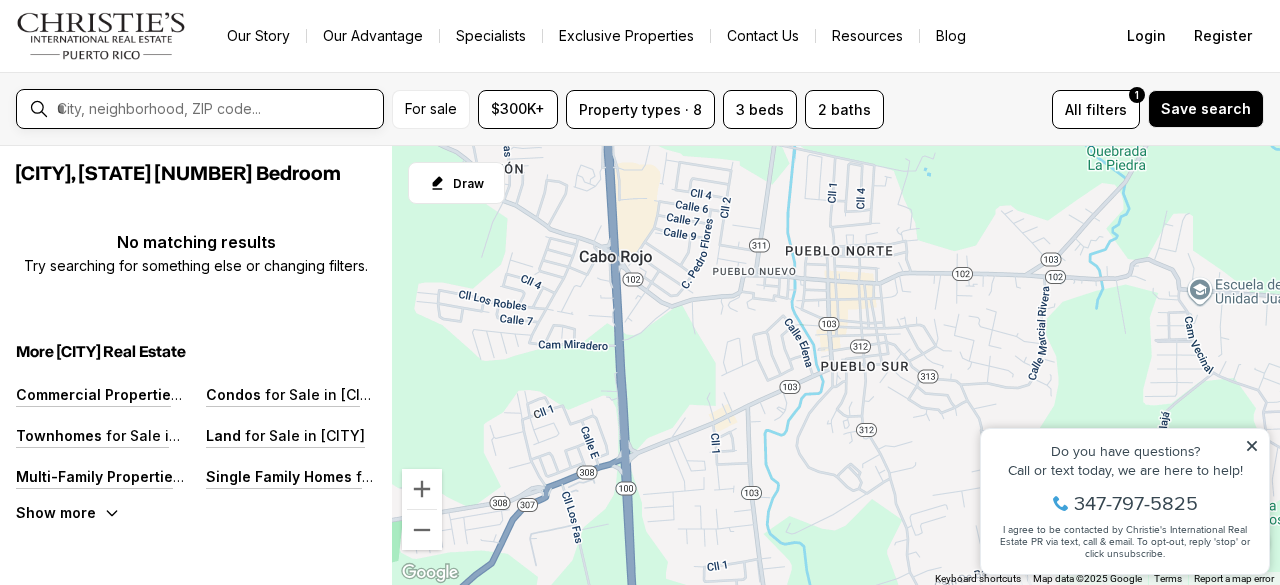click at bounding box center [216, 109] 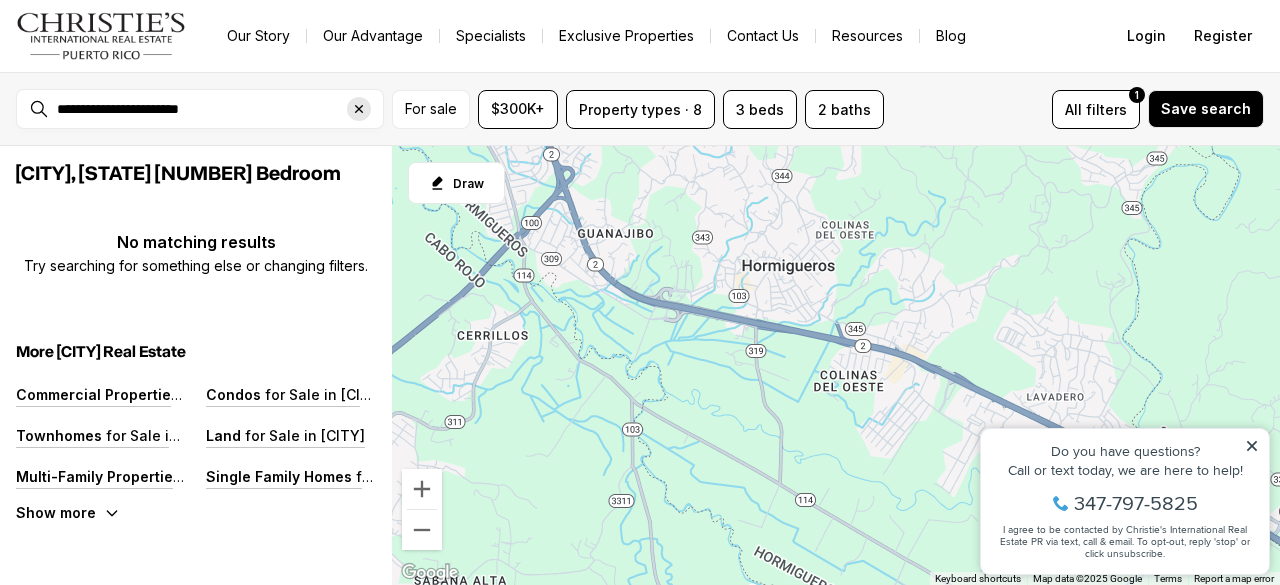 click at bounding box center [359, 109] 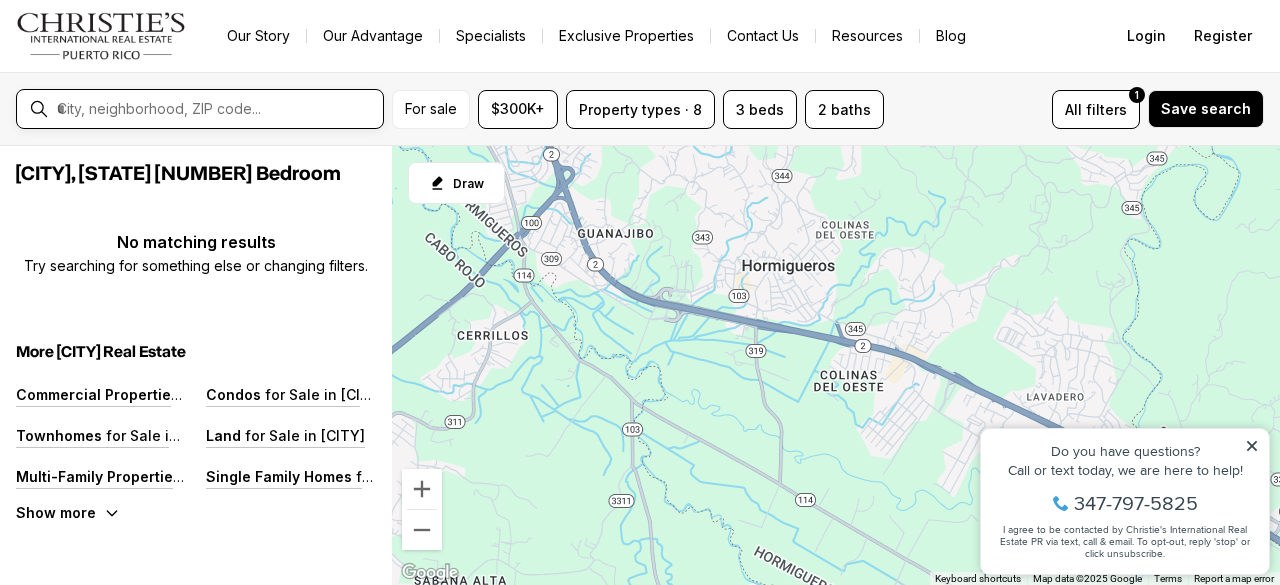 click at bounding box center [216, 109] 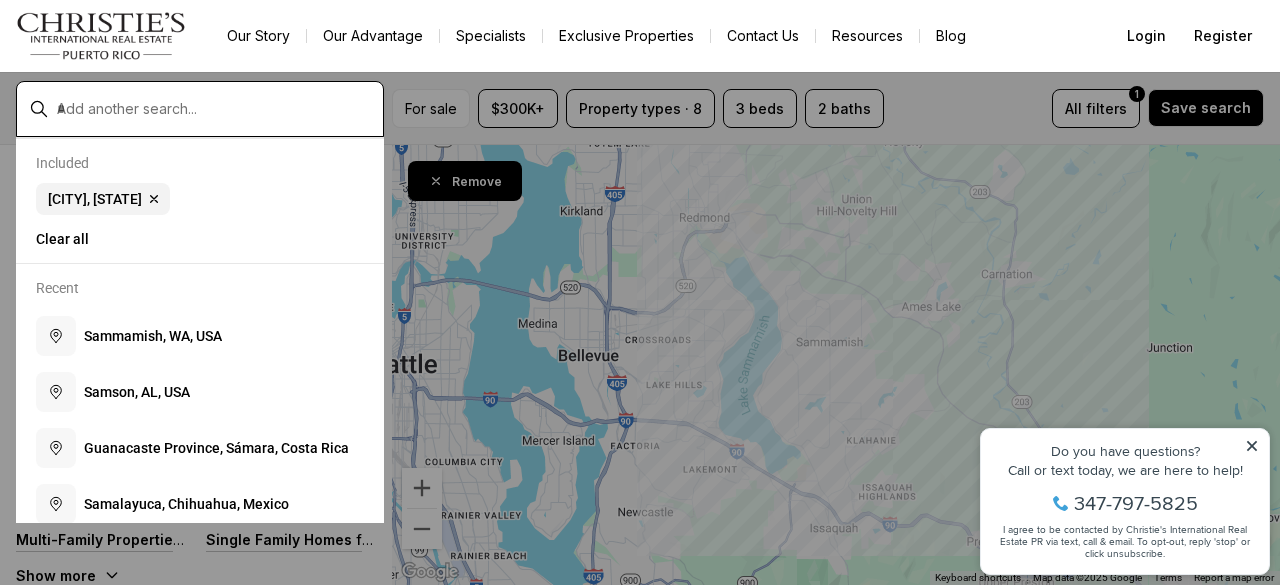 click at bounding box center (216, 109) 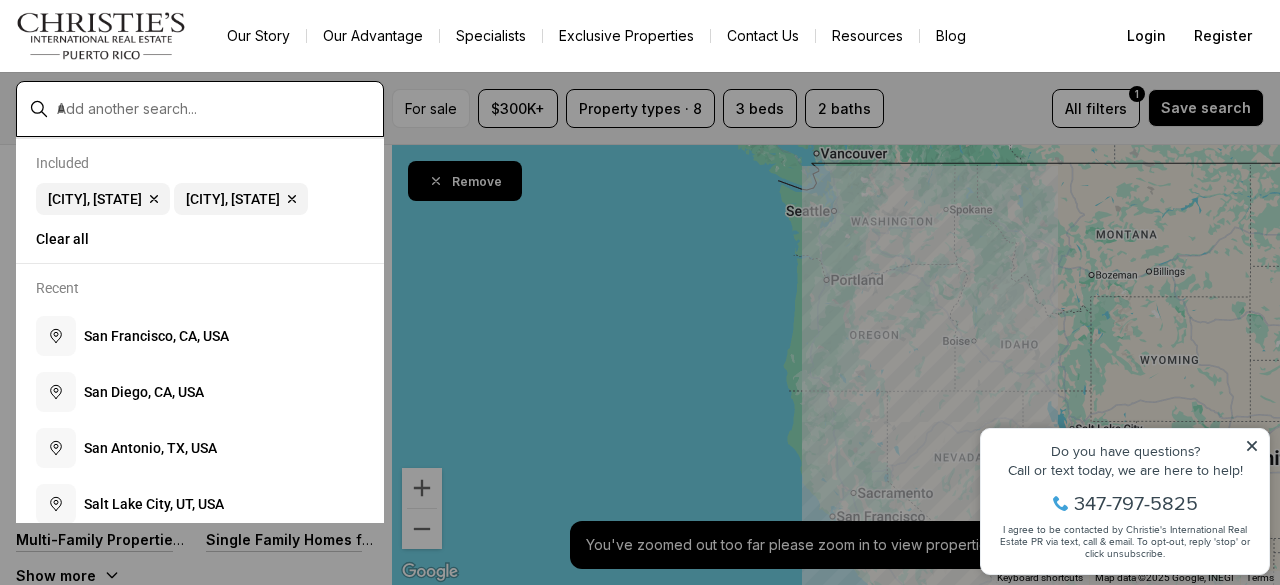click at bounding box center (216, 109) 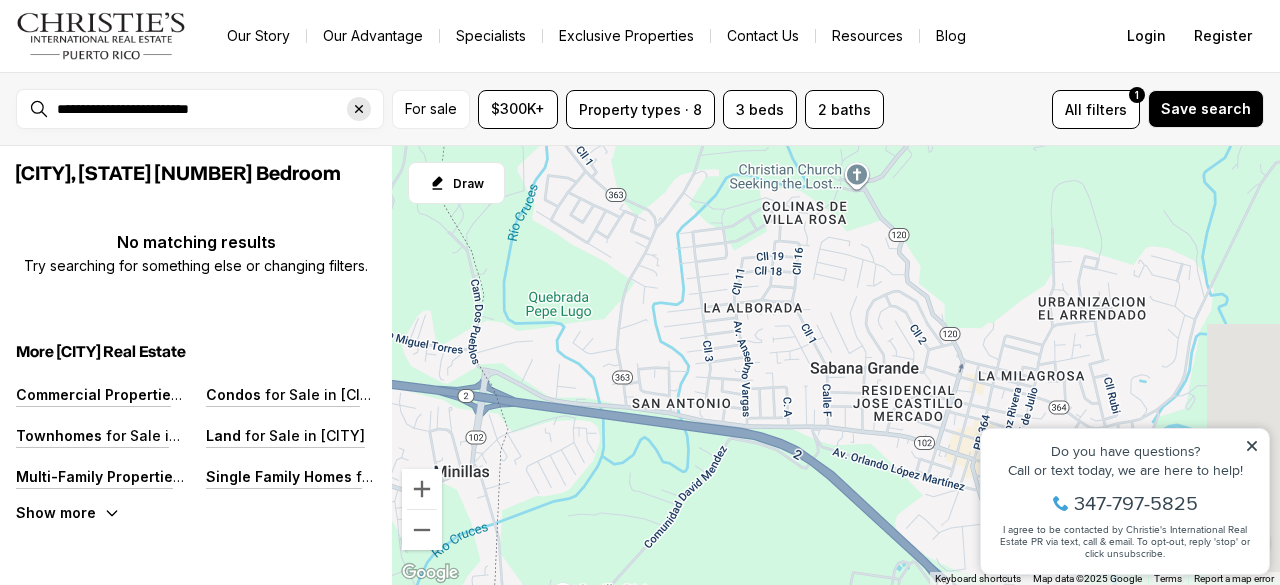 click at bounding box center (359, 109) 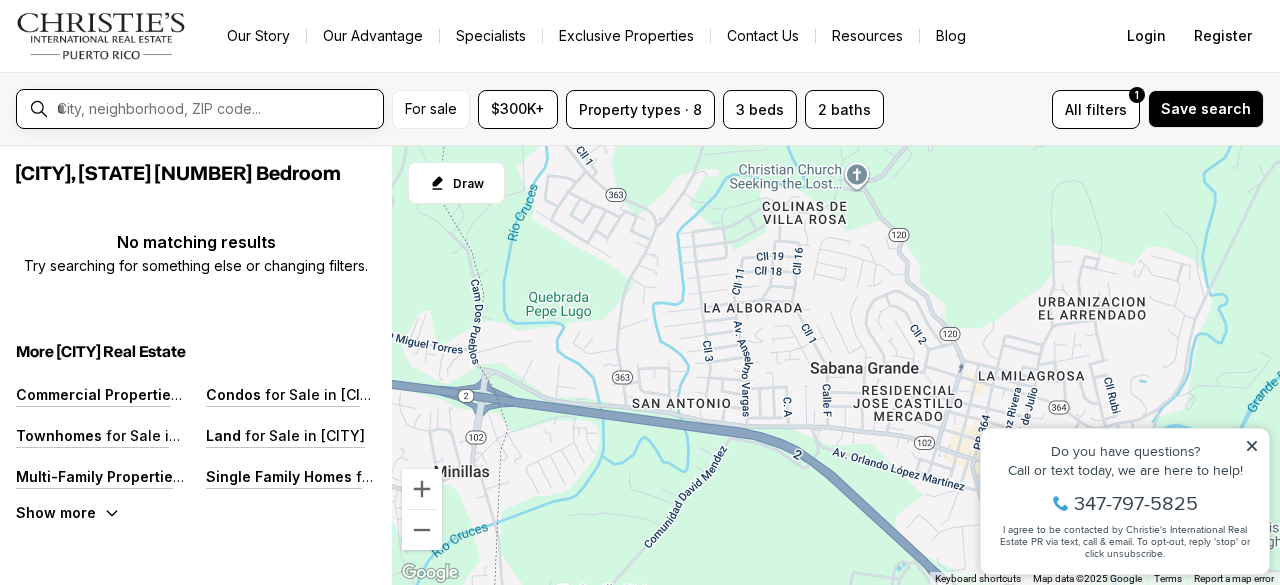 click at bounding box center (216, 109) 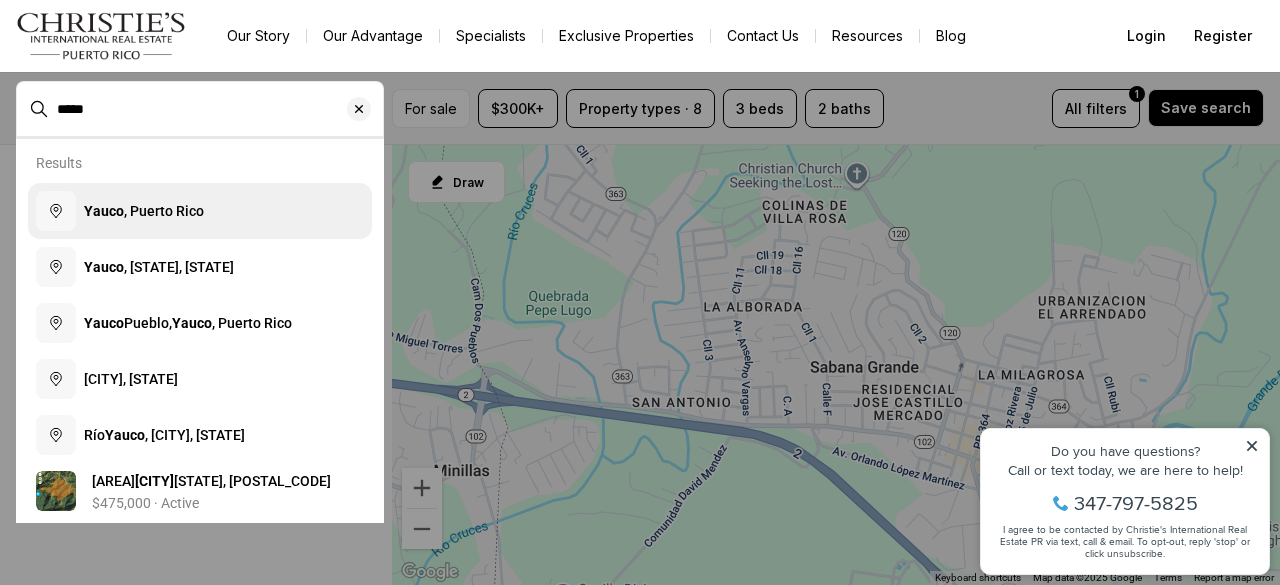 click on "[CITY], [STATE]" at bounding box center (144, 211) 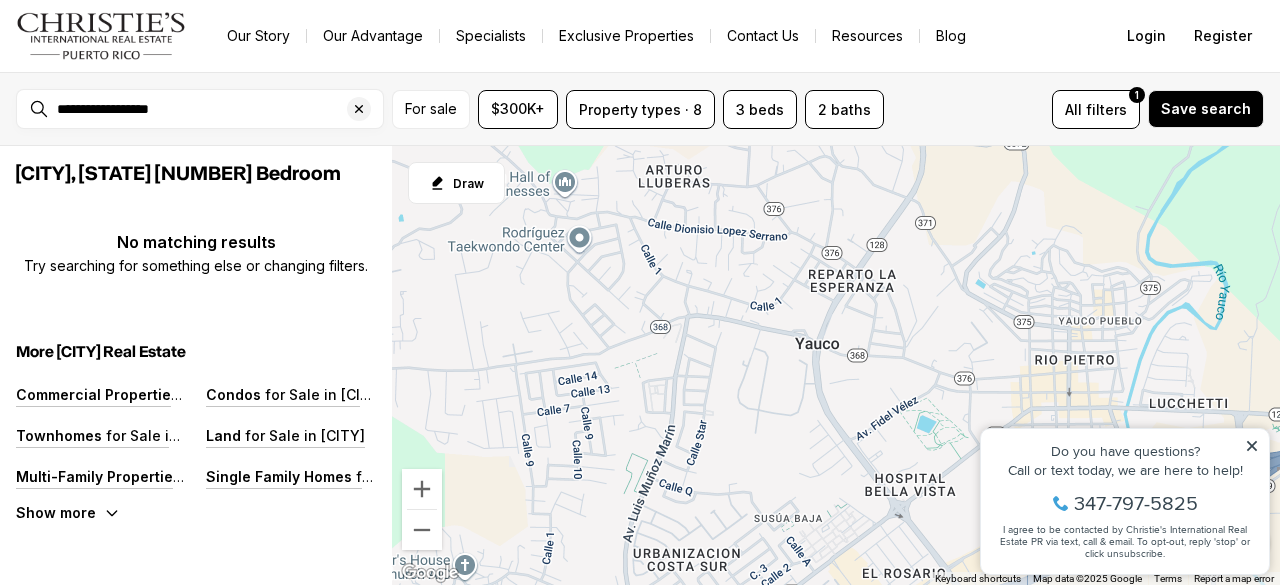 click on "**********" at bounding box center (640, 109) 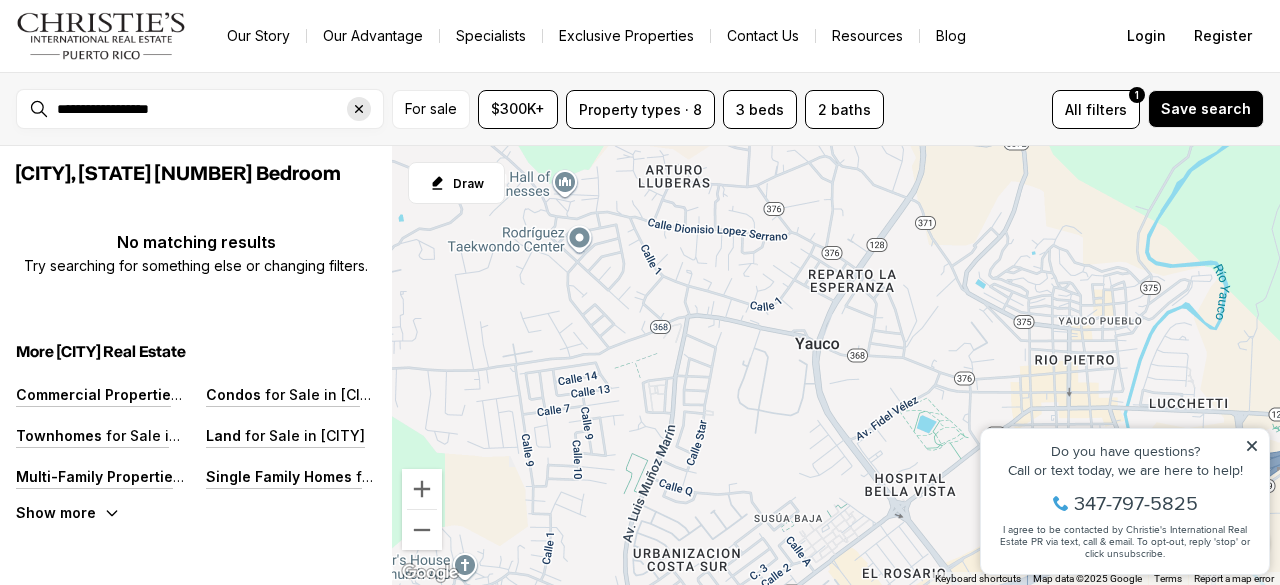click at bounding box center [359, 109] 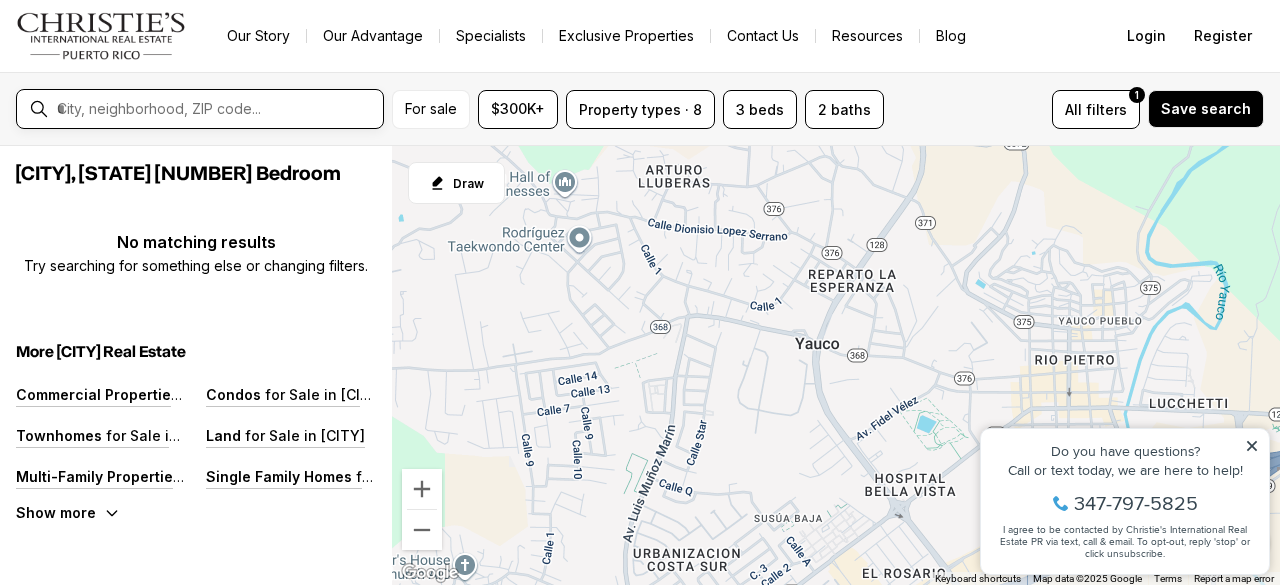 click at bounding box center (216, 109) 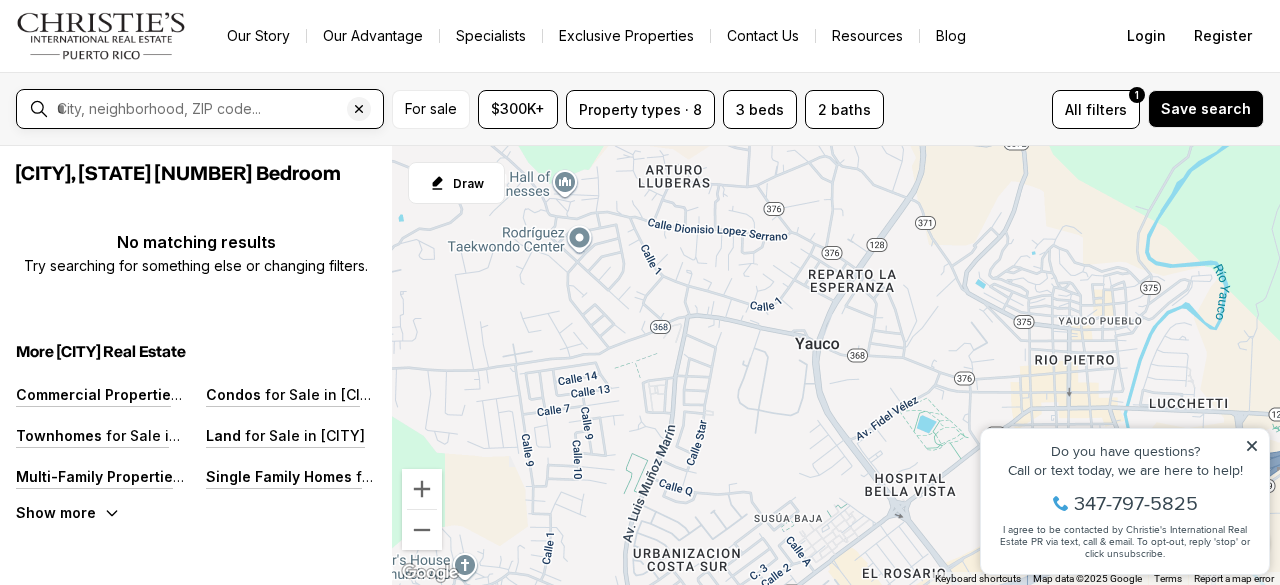 drag, startPoint x: 264, startPoint y: 99, endPoint x: 142, endPoint y: 109, distance: 122.40915 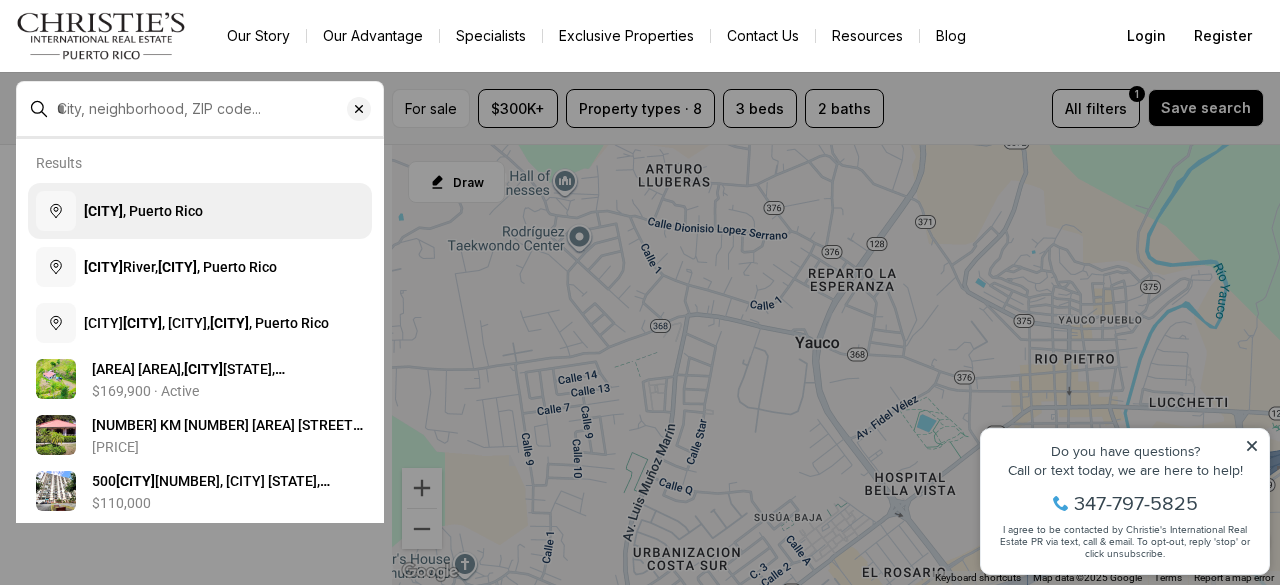 click on "[CITY], [STATE]" at bounding box center [143, 211] 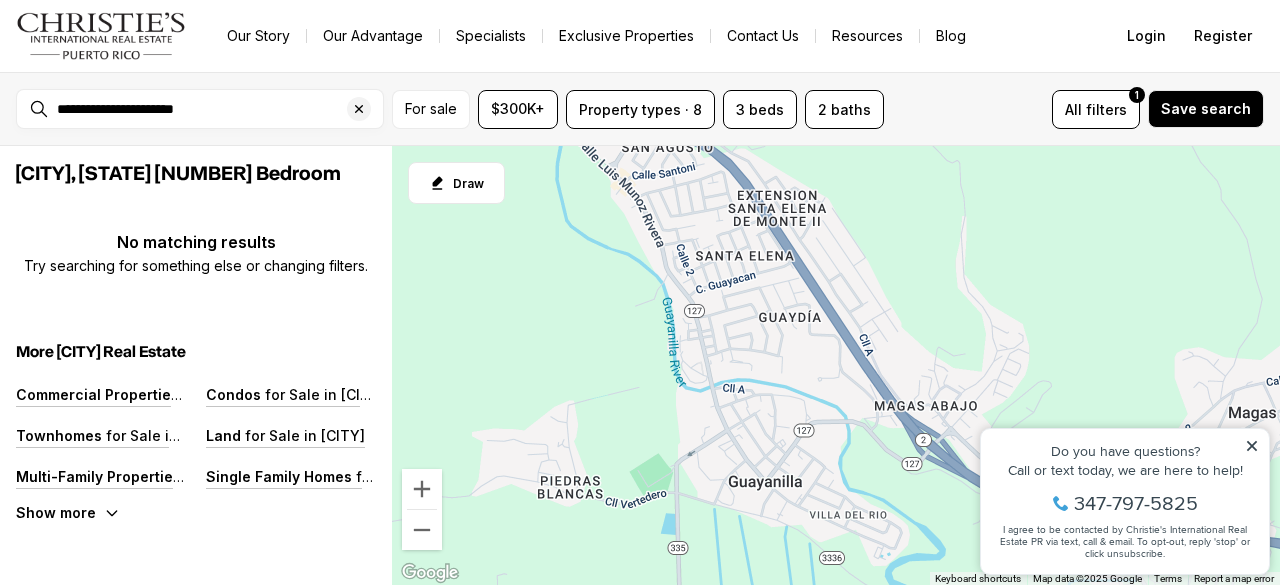 click on "**********" at bounding box center [200, 109] 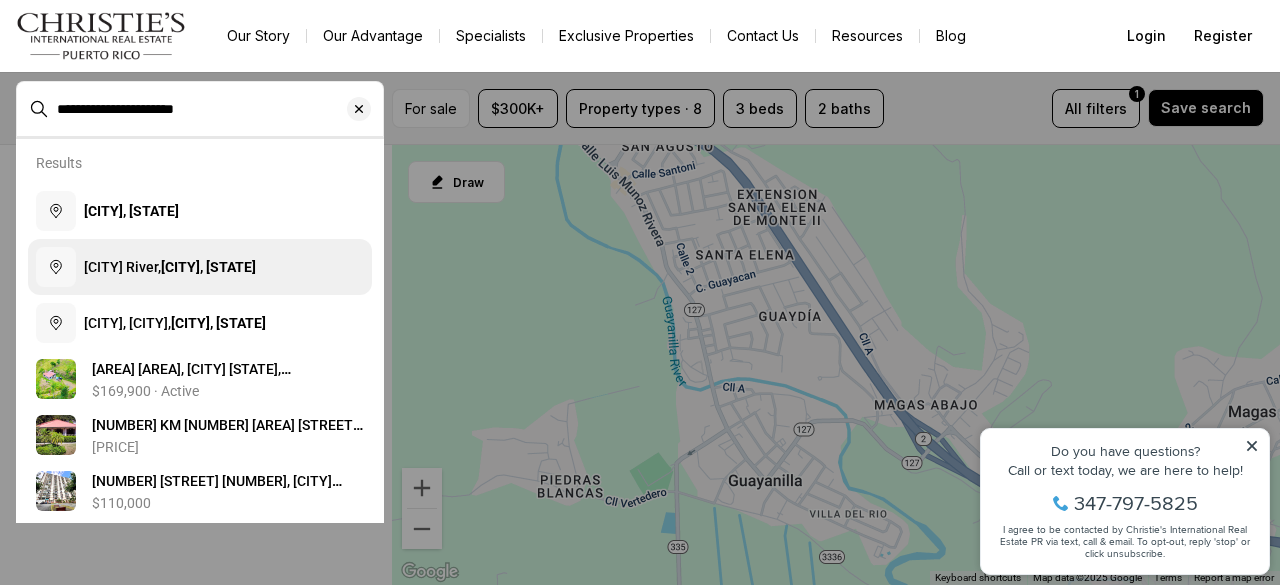 click on "[CITY] River, [CITY], [STATE]" at bounding box center (170, 267) 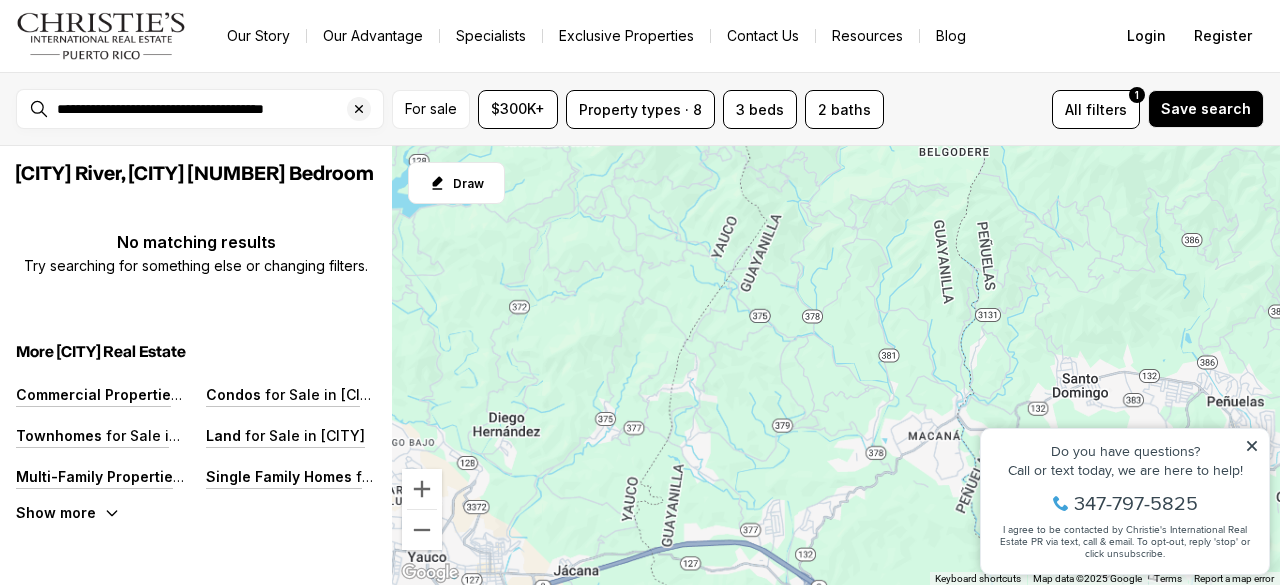 click on "**********" at bounding box center (200, 109) 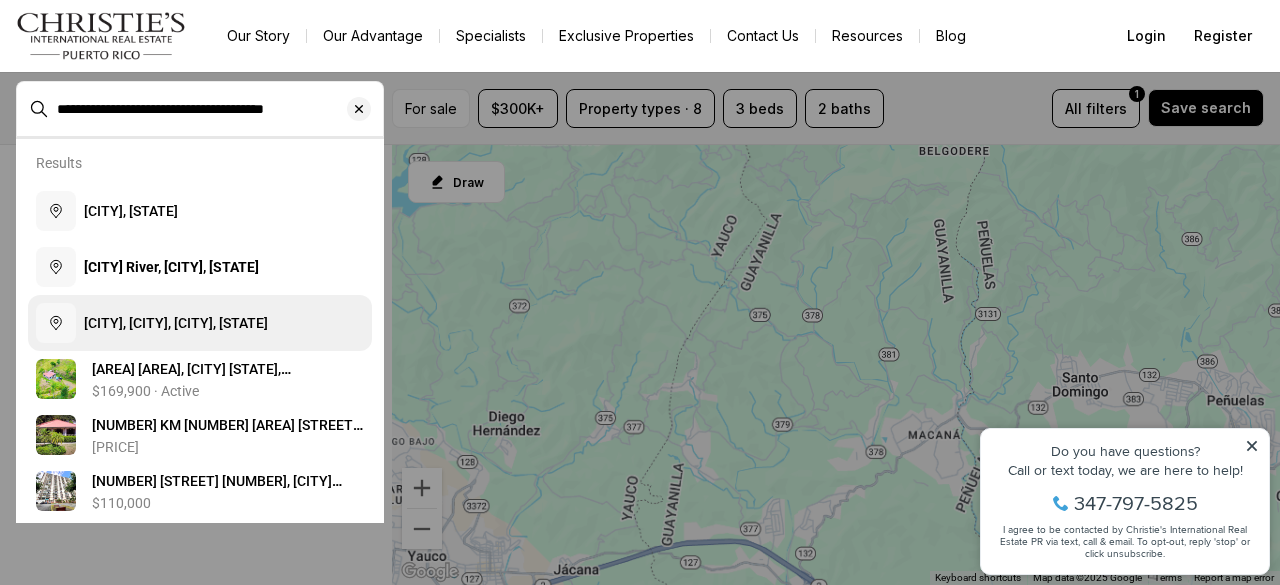 click on "[CITY], [CITY], [CITY], [STATE]" at bounding box center (200, 323) 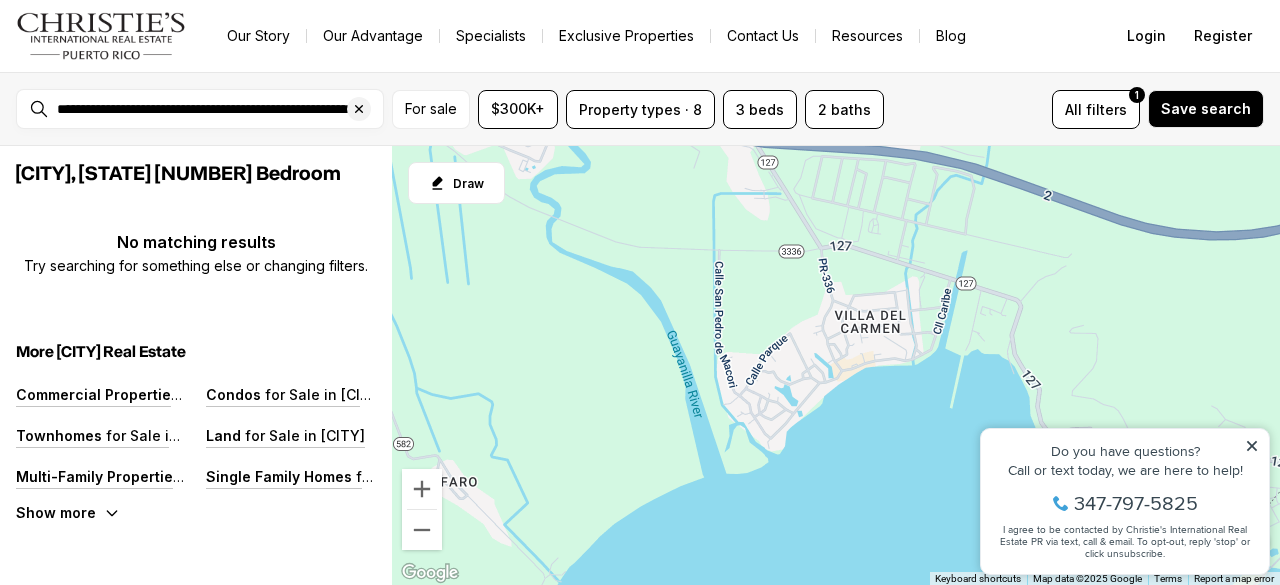 click on "**********" at bounding box center (200, 109) 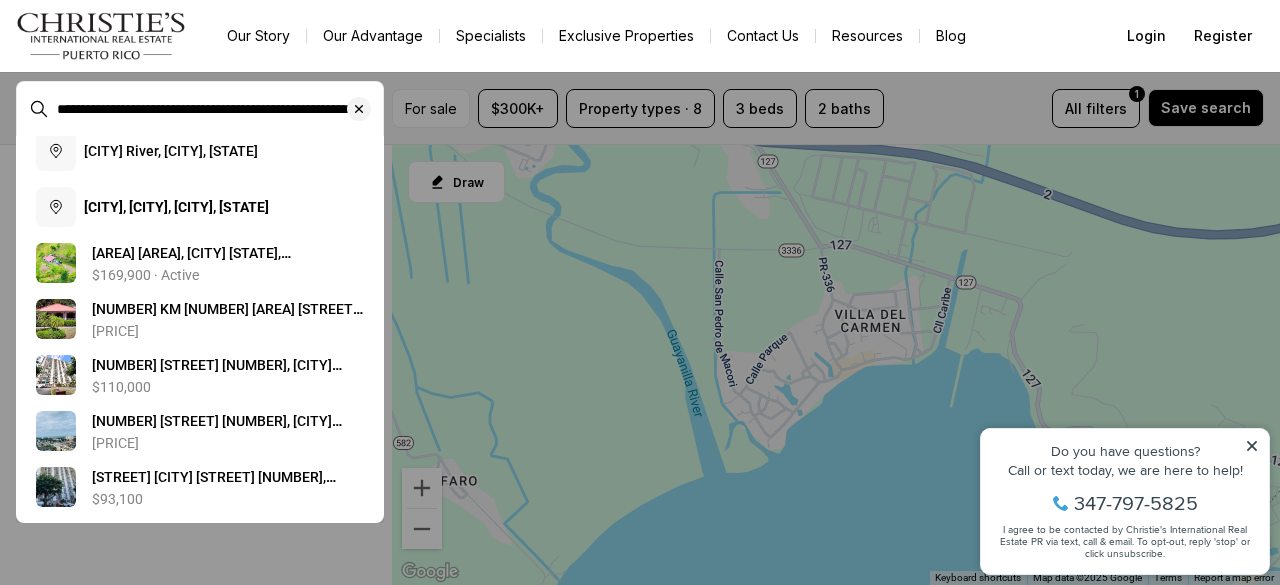 scroll, scrollTop: 118, scrollLeft: 0, axis: vertical 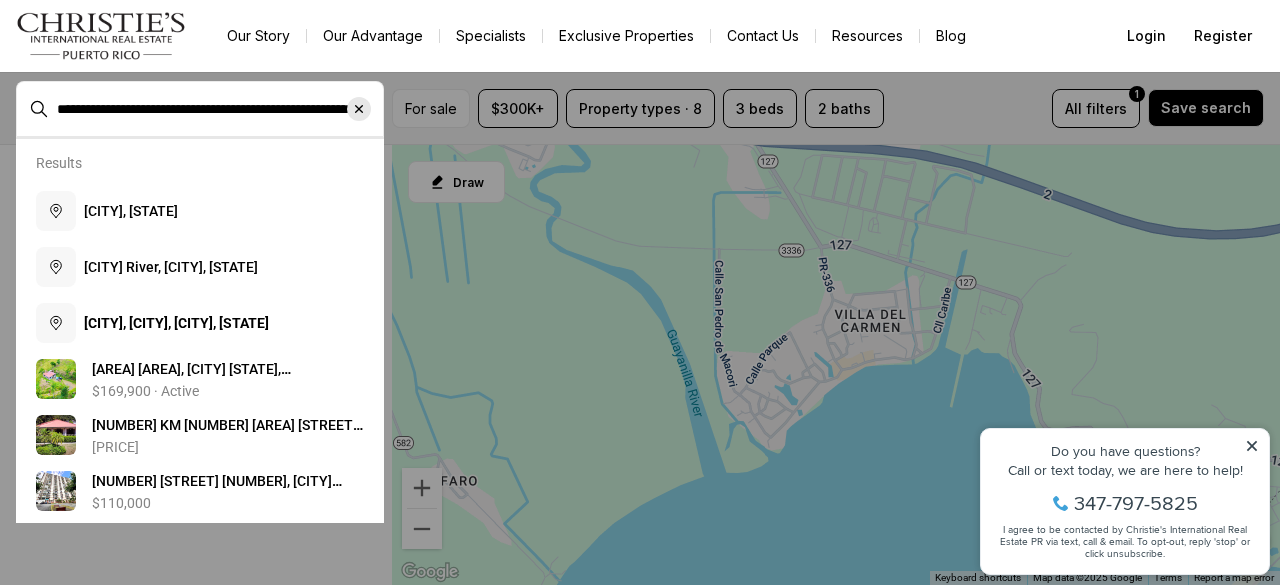 click at bounding box center [359, 109] 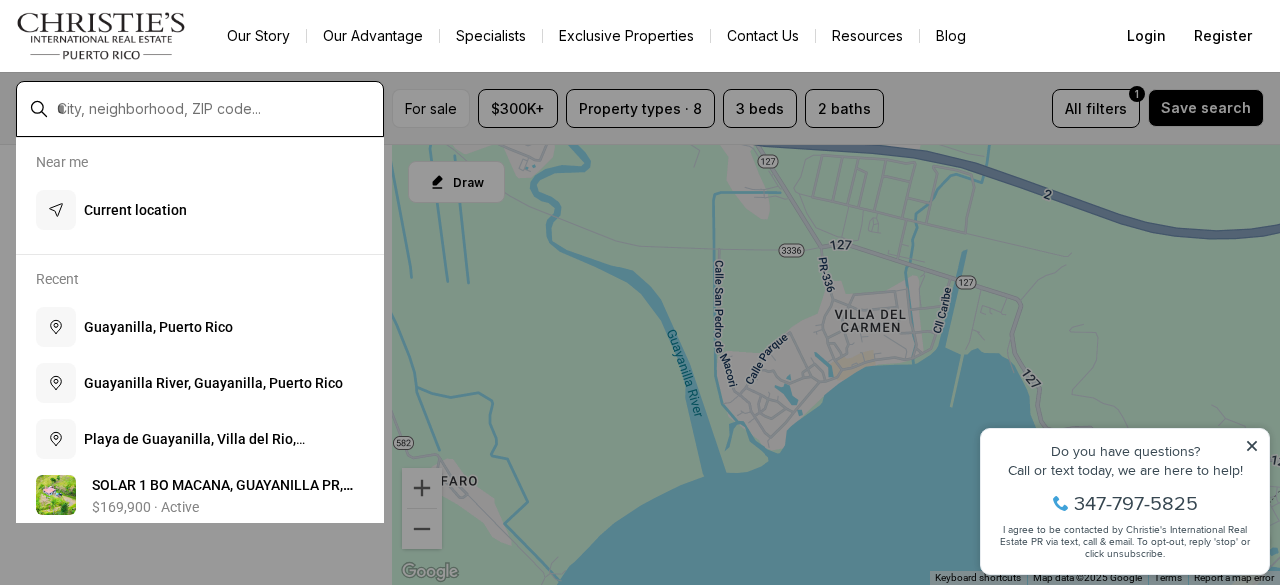 click at bounding box center (216, 109) 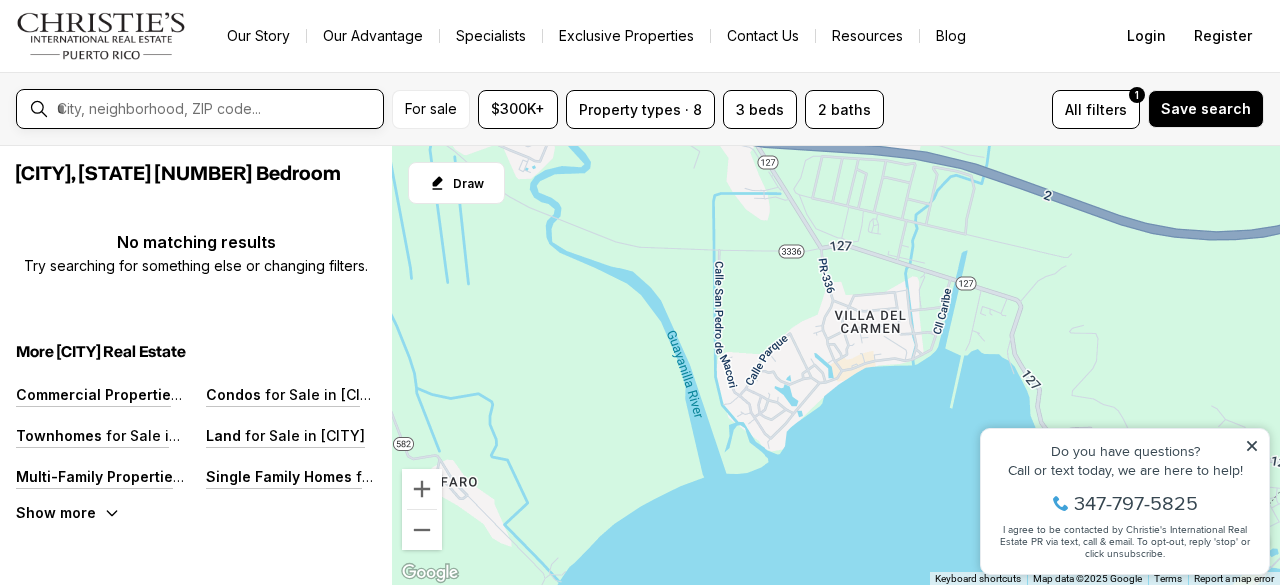 click at bounding box center [216, 109] 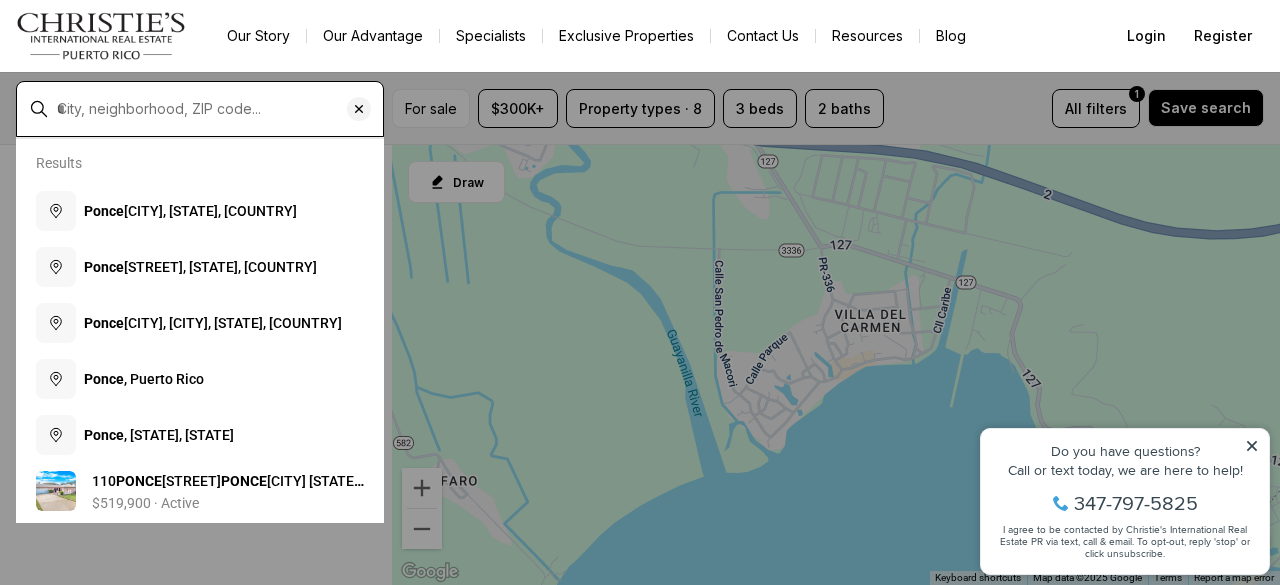 click at bounding box center (216, 109) 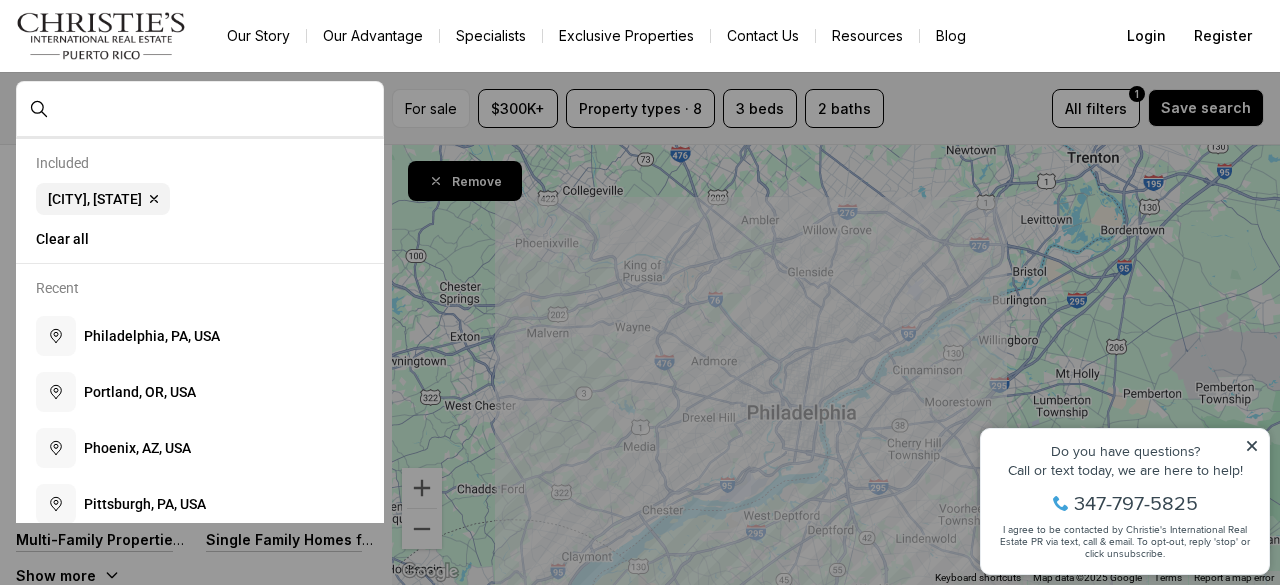 click at bounding box center (216, 109) 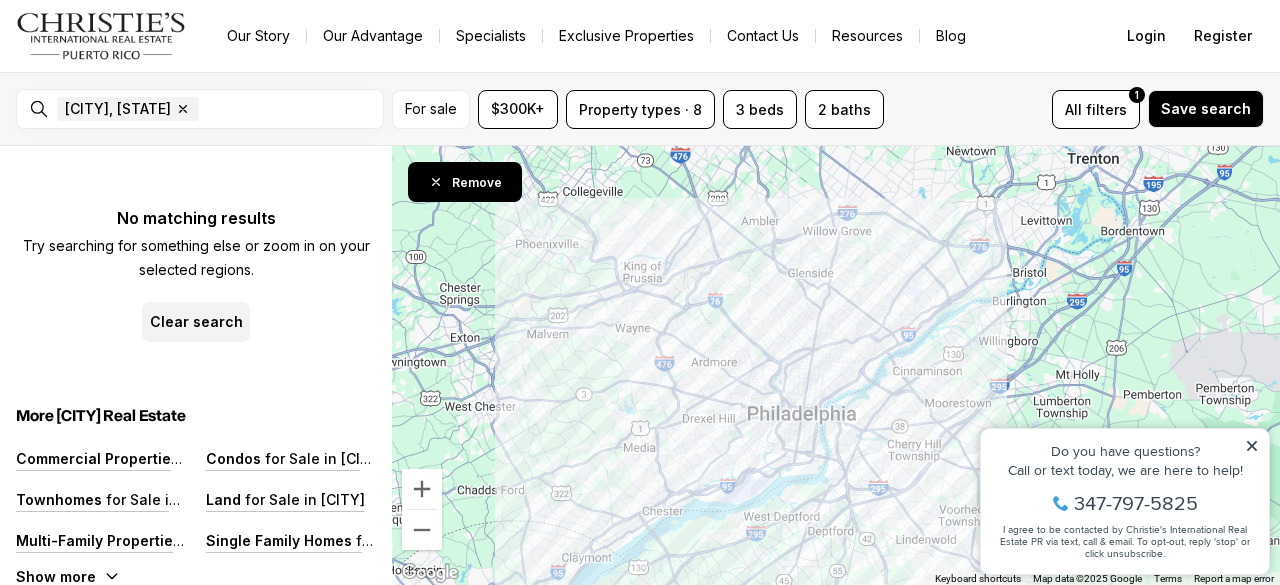 click on "[CITY], [STATE] Remove [CITY], [STATE]" at bounding box center (216, 109) 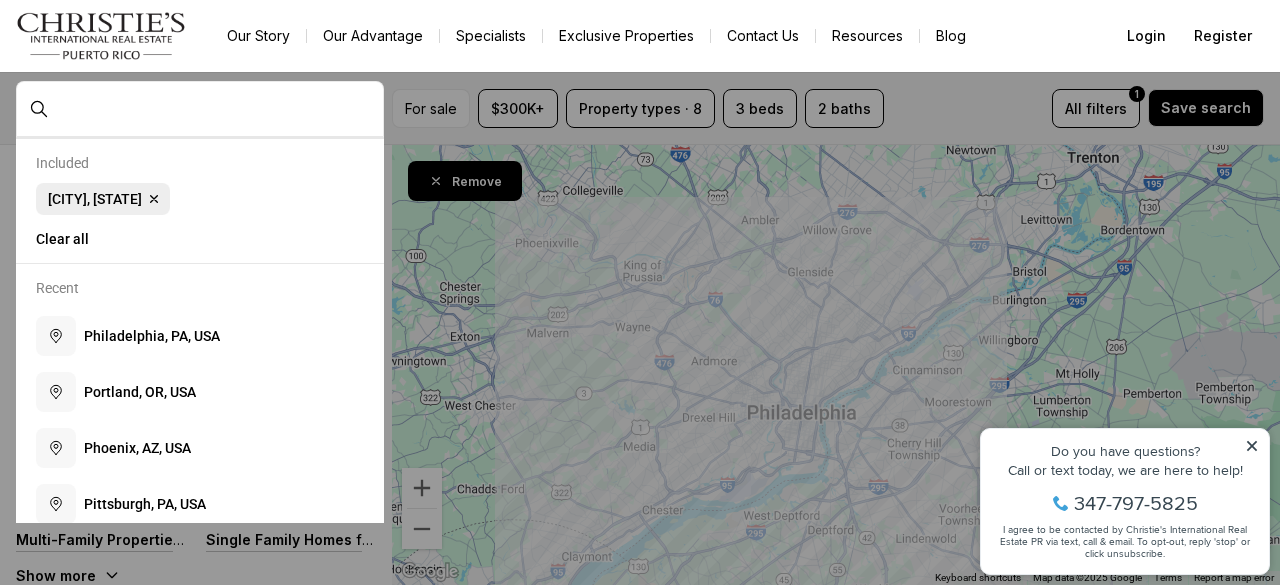 click at bounding box center [154, 198] 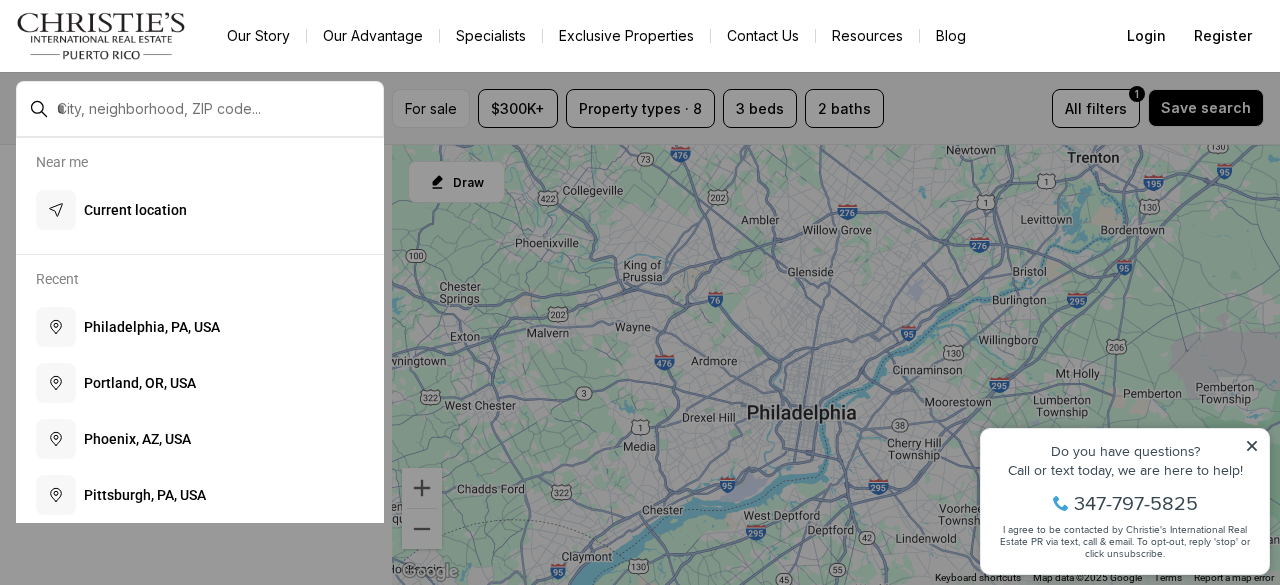 click on "Near me Current location" at bounding box center (200, 196) 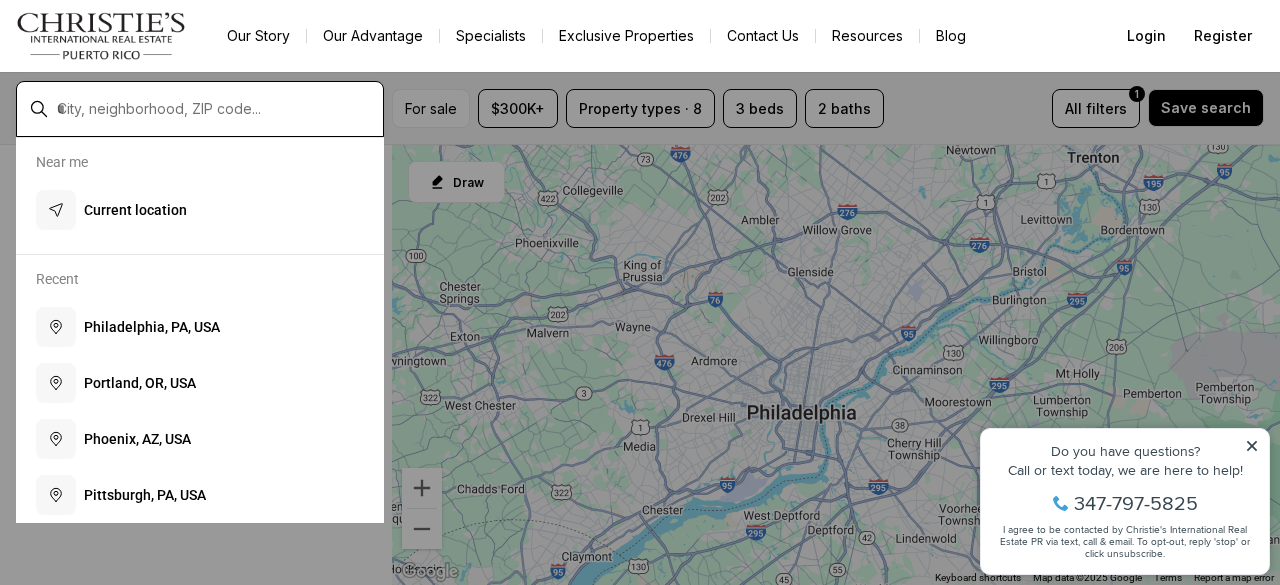 click at bounding box center (216, 109) 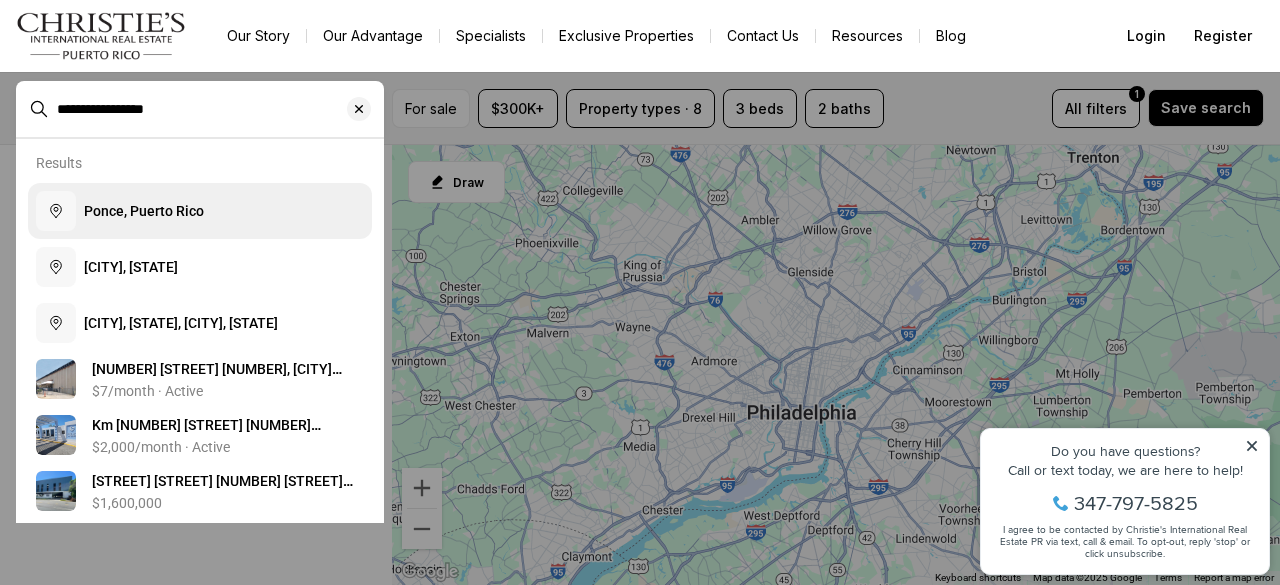 type on "**********" 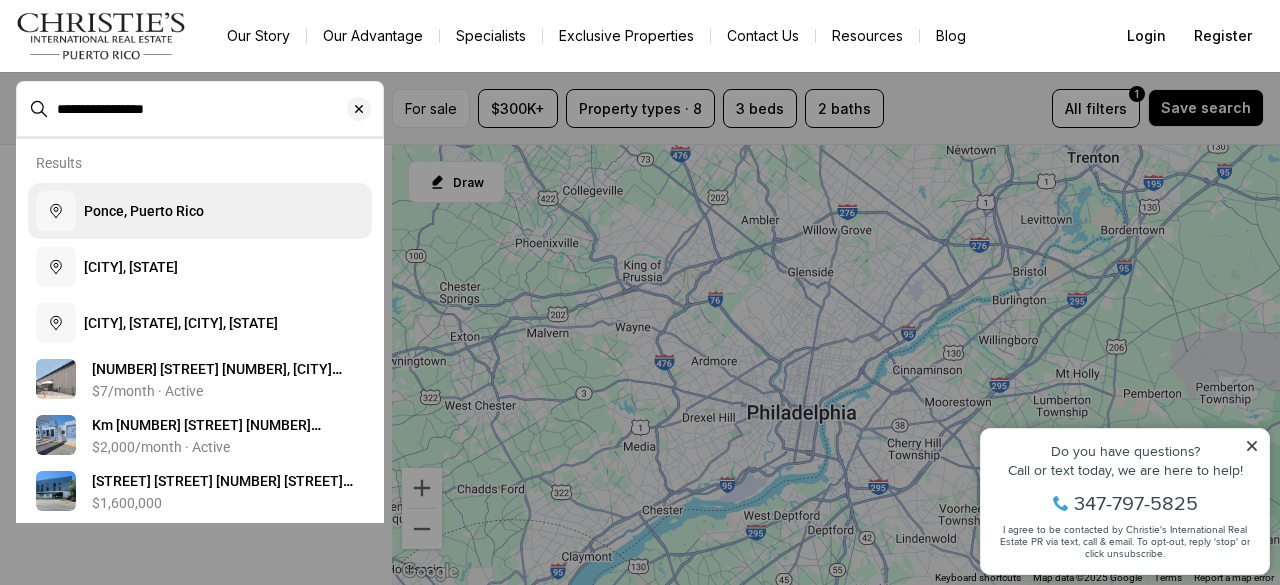 click on "Ponce, Puerto Rico" at bounding box center [144, 211] 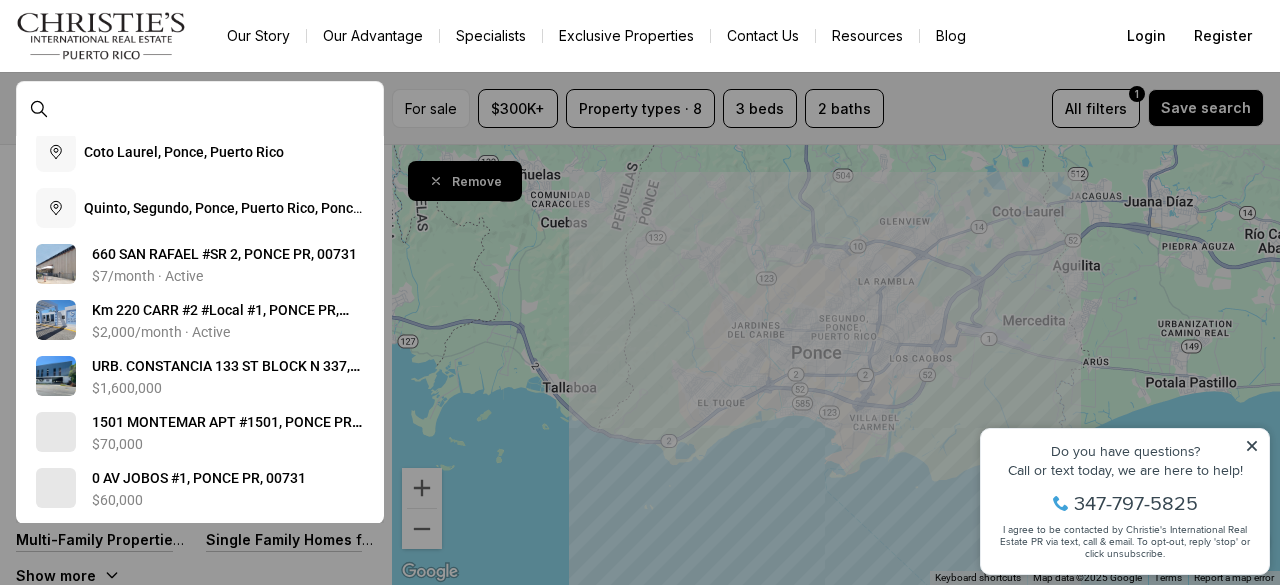 scroll, scrollTop: 248, scrollLeft: 0, axis: vertical 